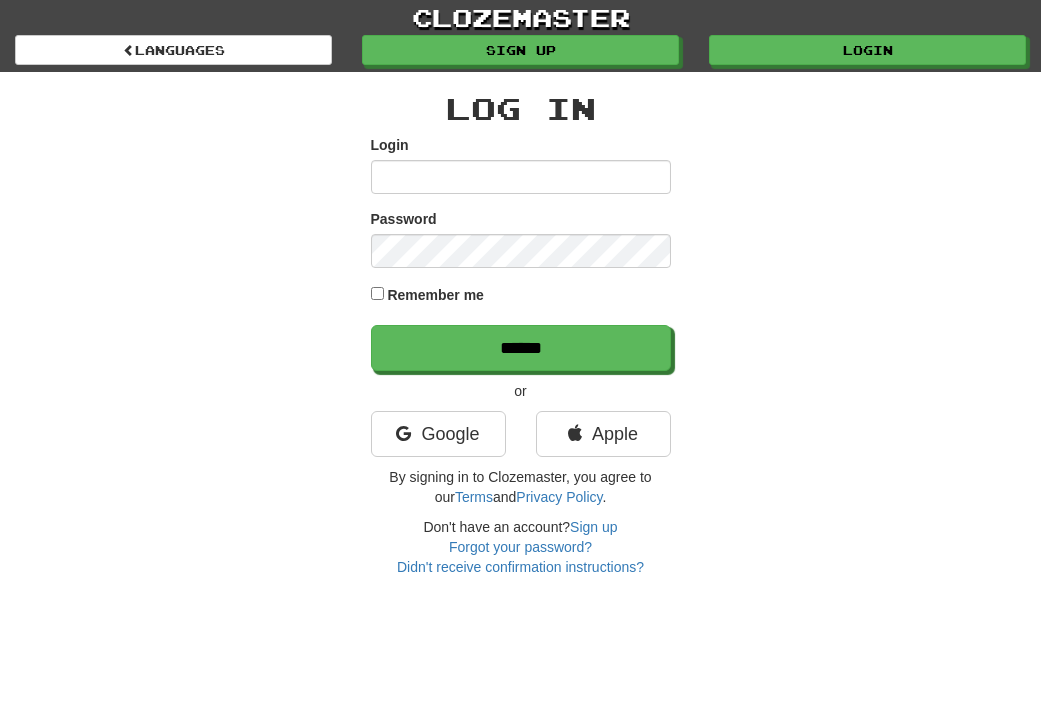 scroll, scrollTop: 0, scrollLeft: 0, axis: both 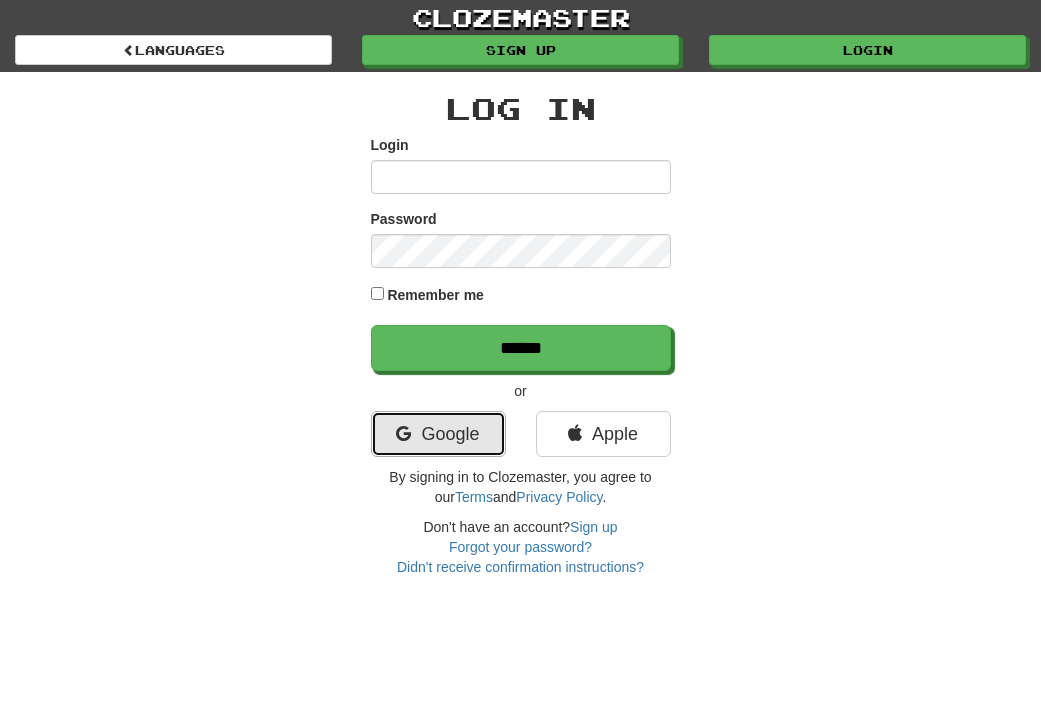 click on "Google" at bounding box center (438, 434) 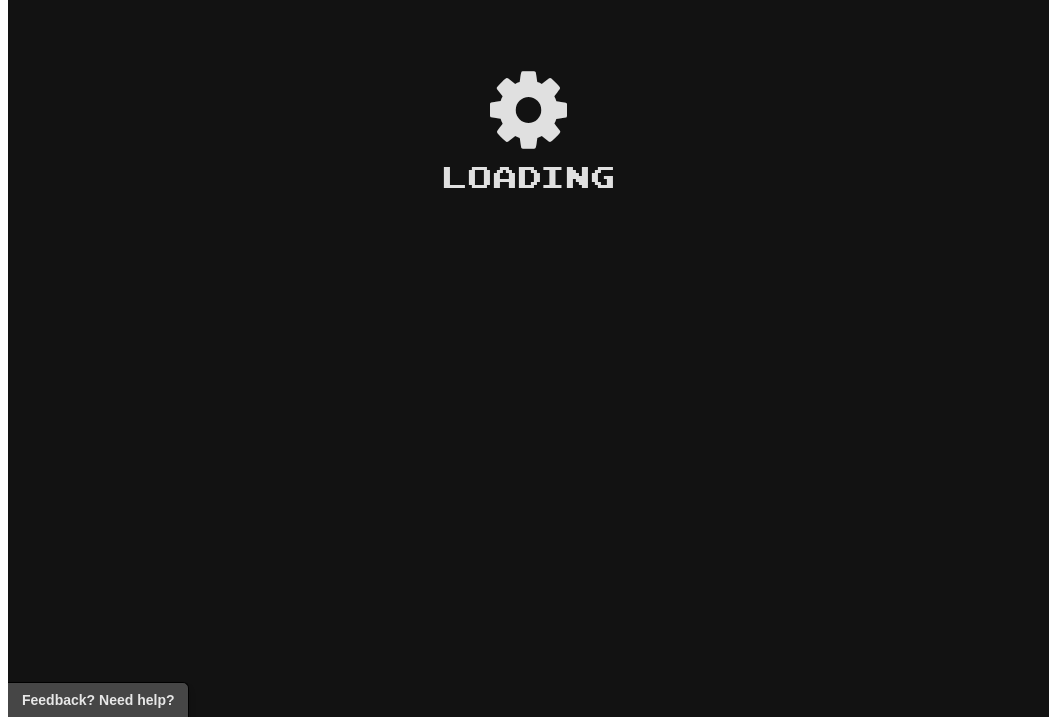 scroll, scrollTop: 0, scrollLeft: 0, axis: both 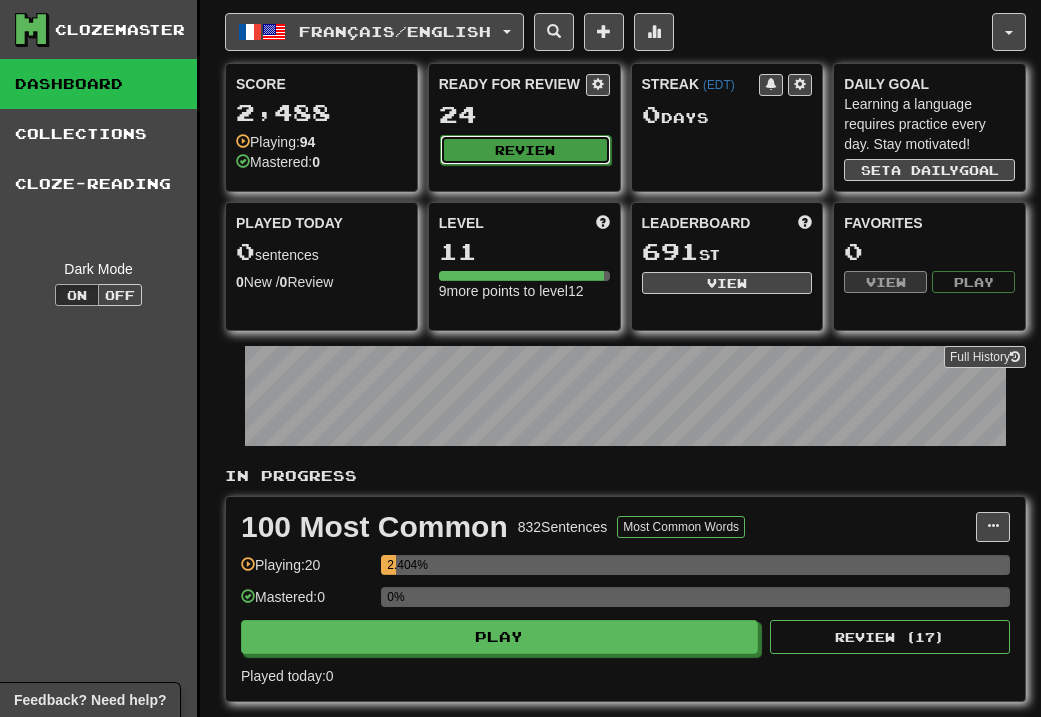 click on "Review" at bounding box center [525, 150] 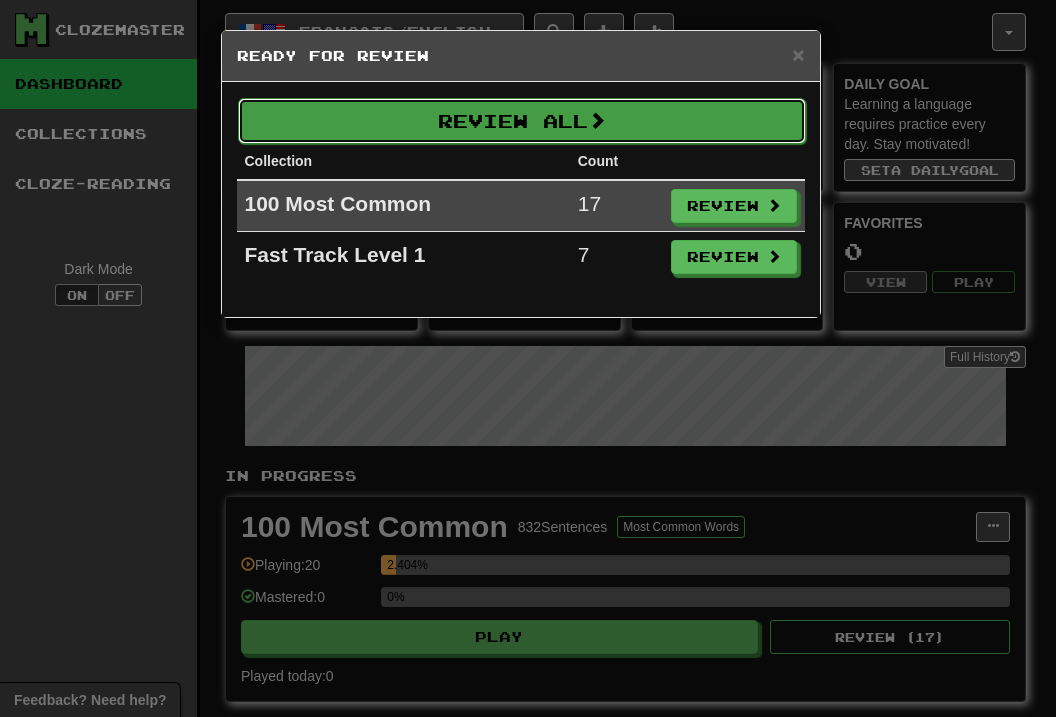 click on "Review All" at bounding box center (522, 121) 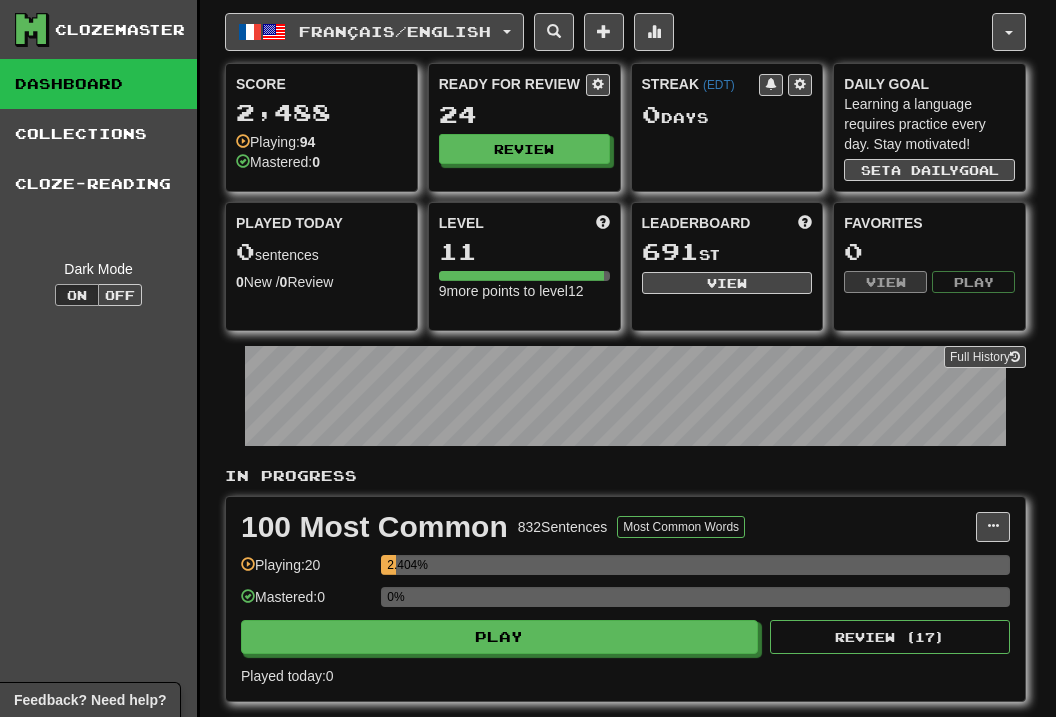 select on "**" 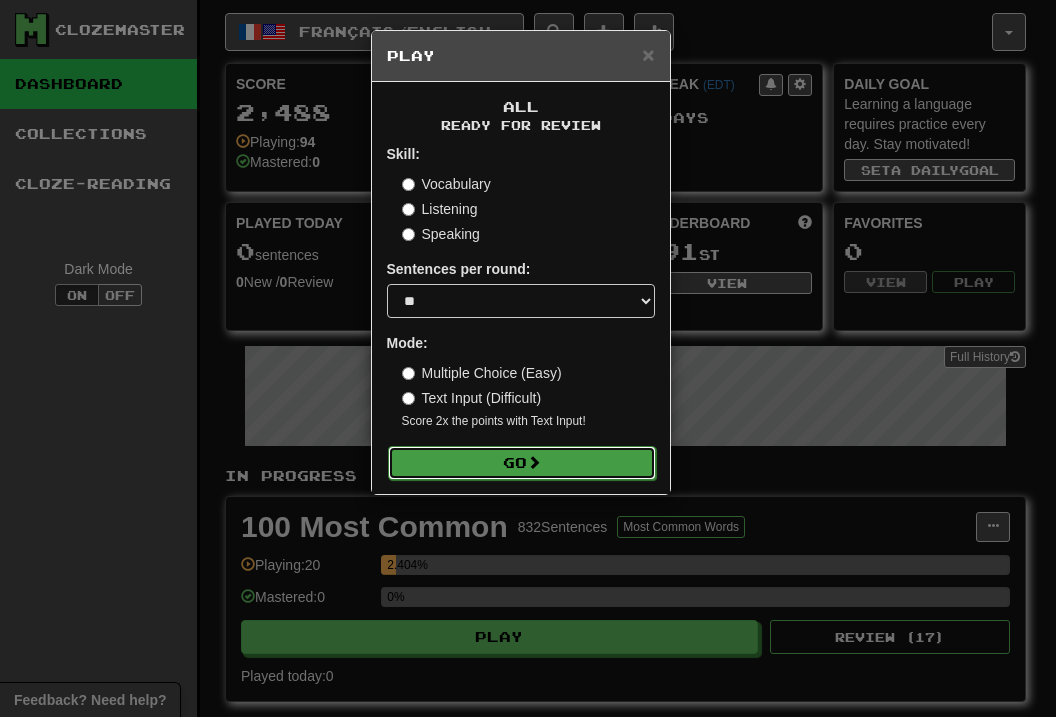 click on "Go" at bounding box center (522, 463) 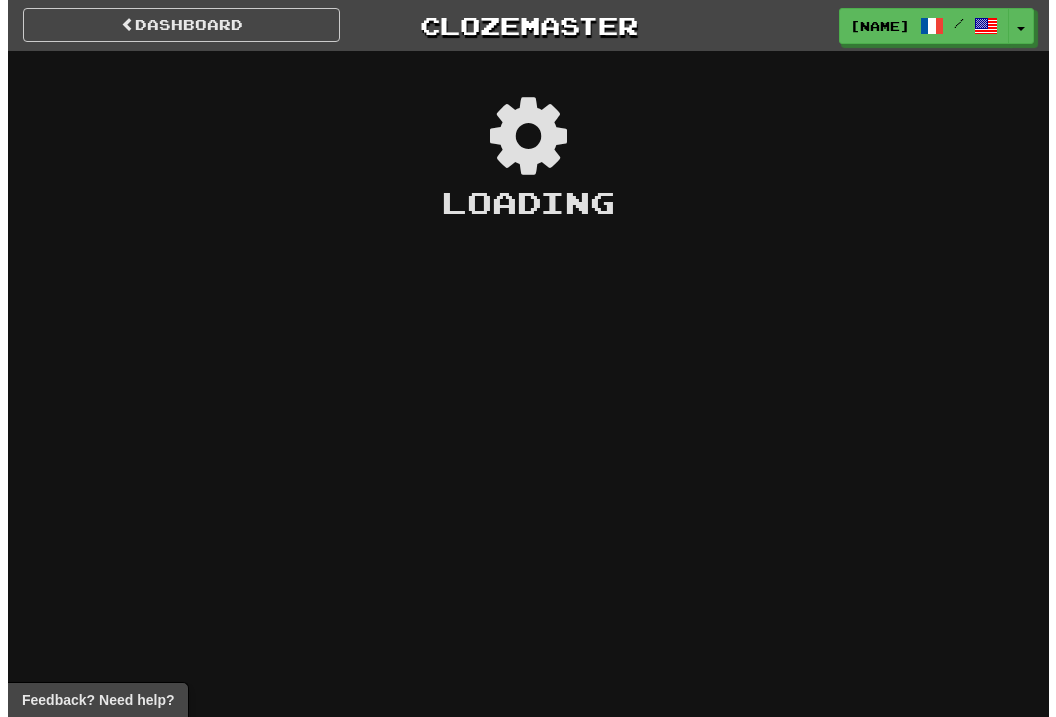 scroll, scrollTop: 0, scrollLeft: 0, axis: both 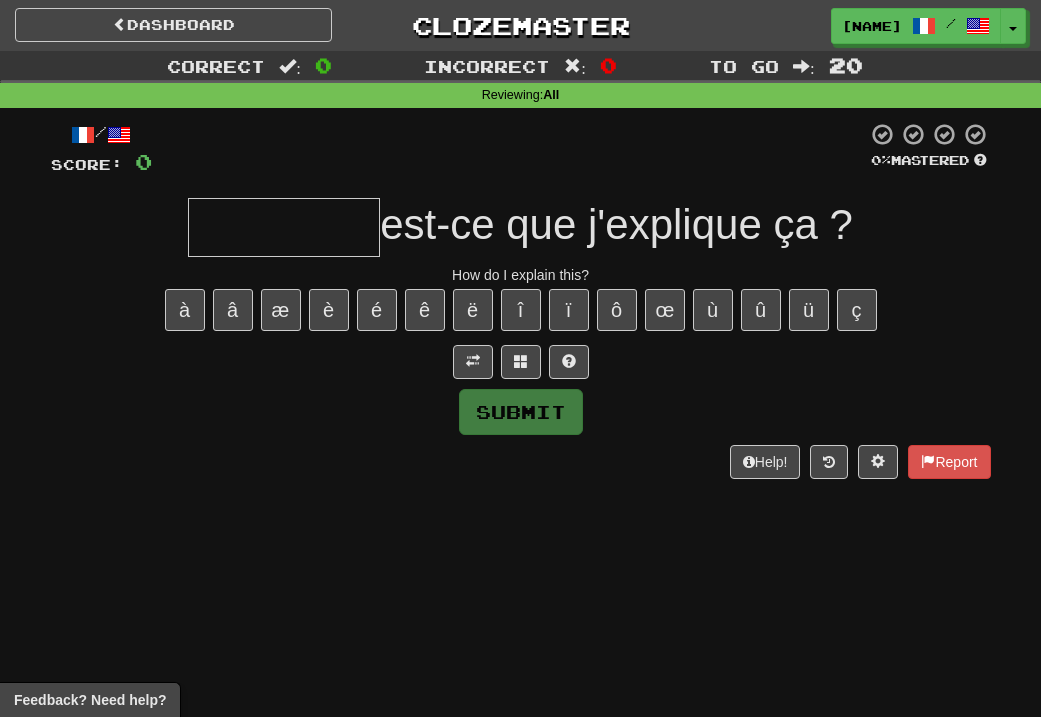 type on "*" 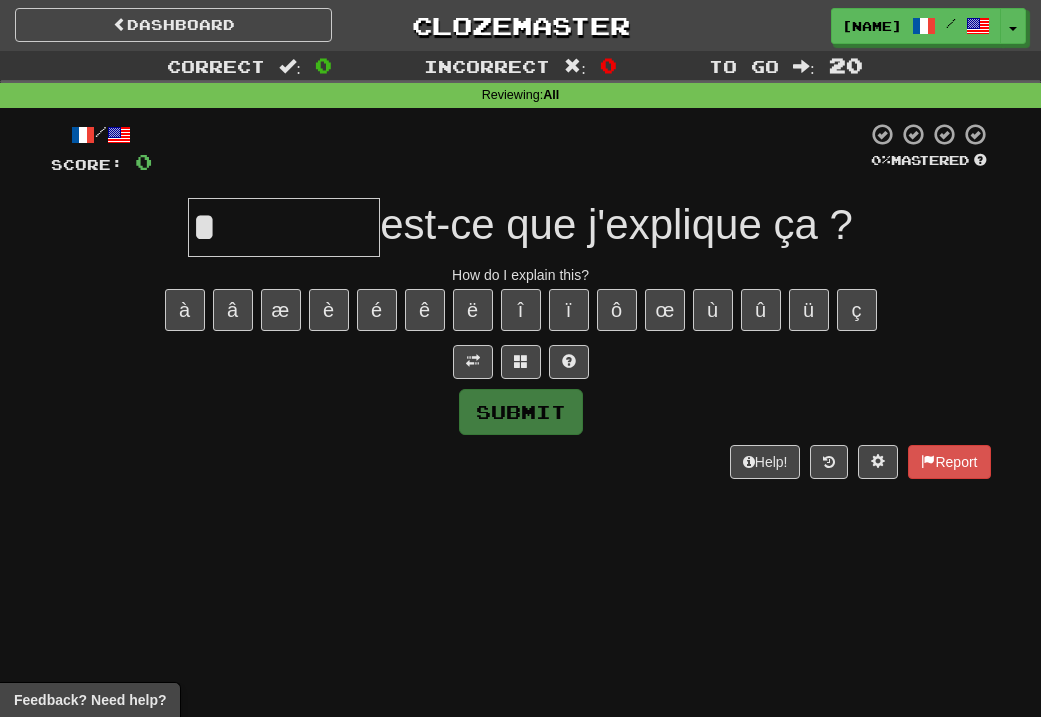 type on "*" 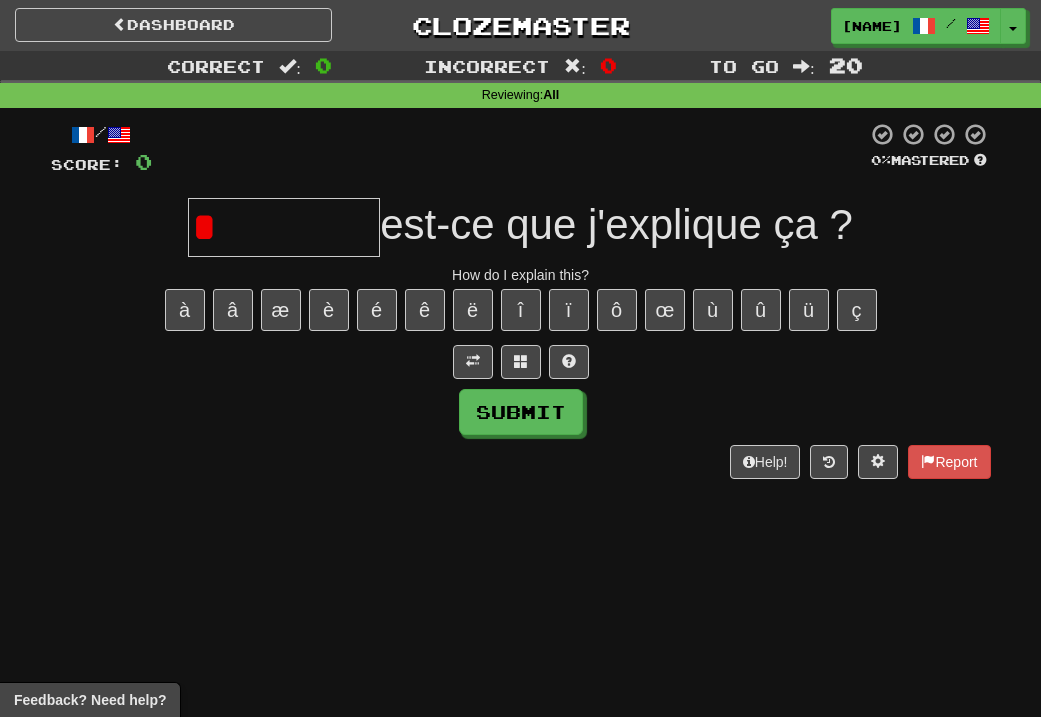 type on "*" 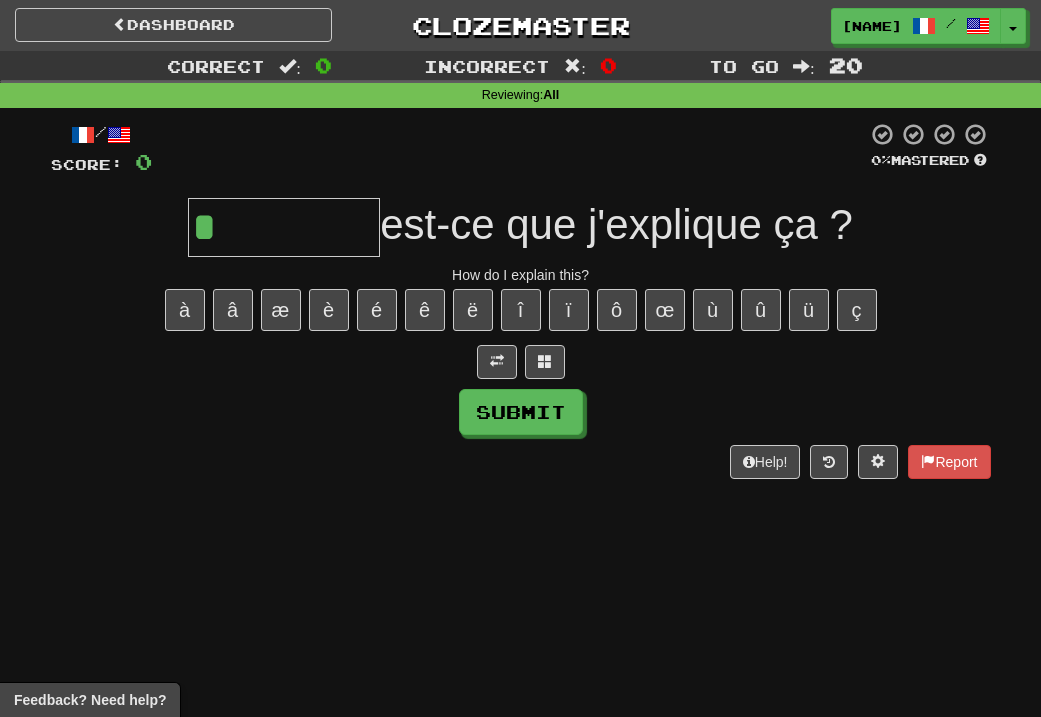 type on "*******" 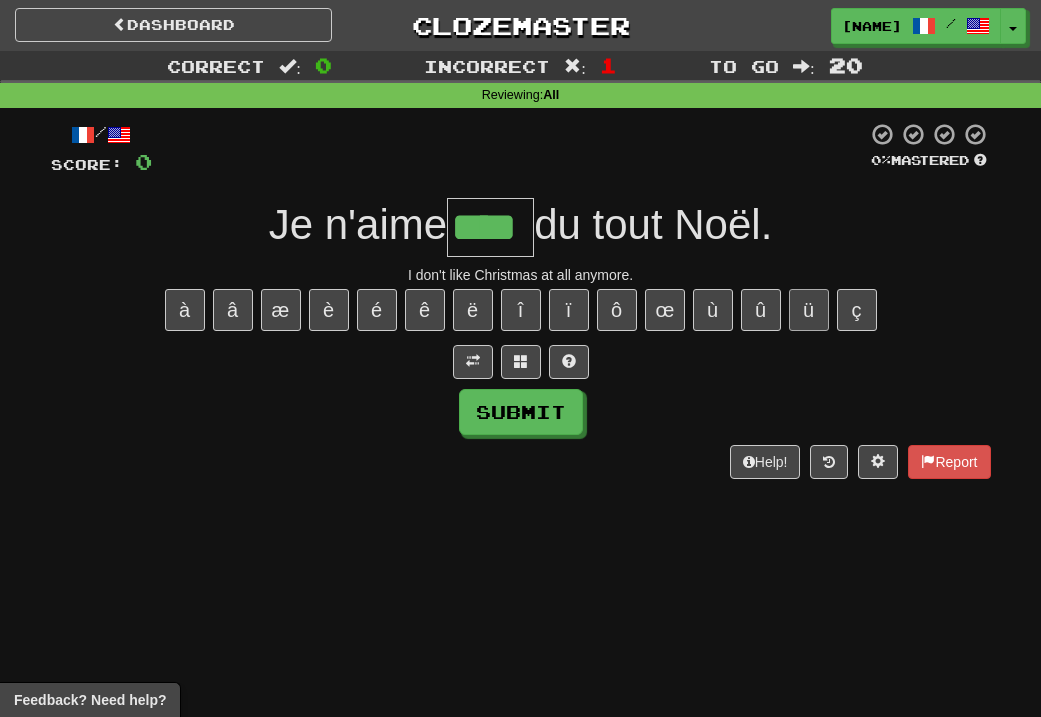 type on "****" 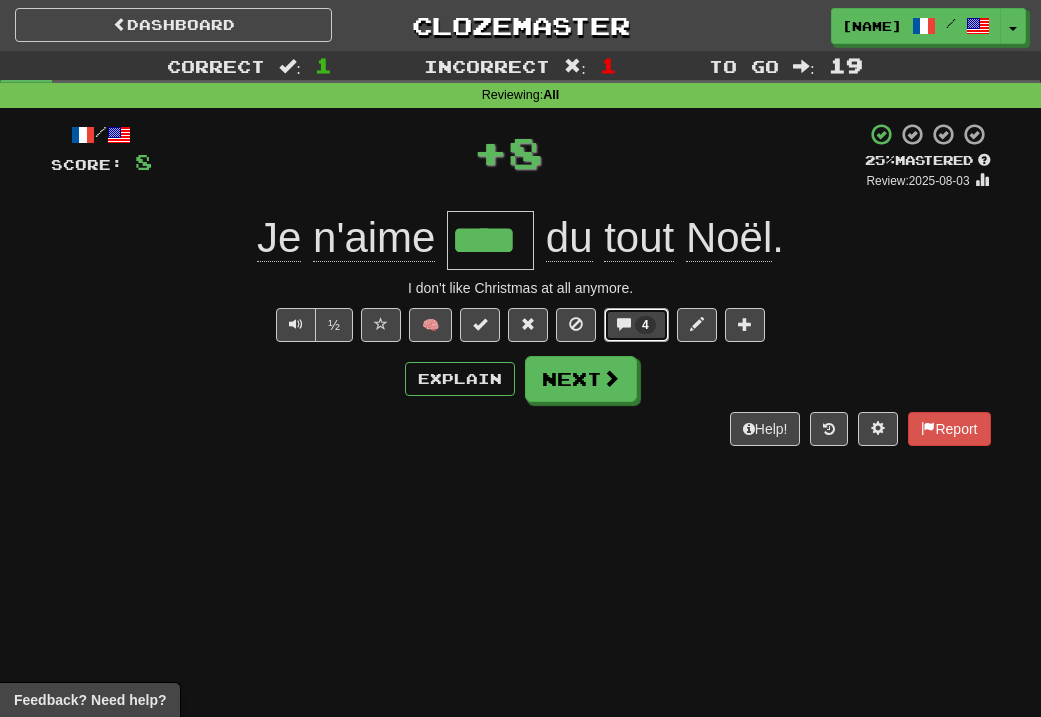 click at bounding box center (624, 324) 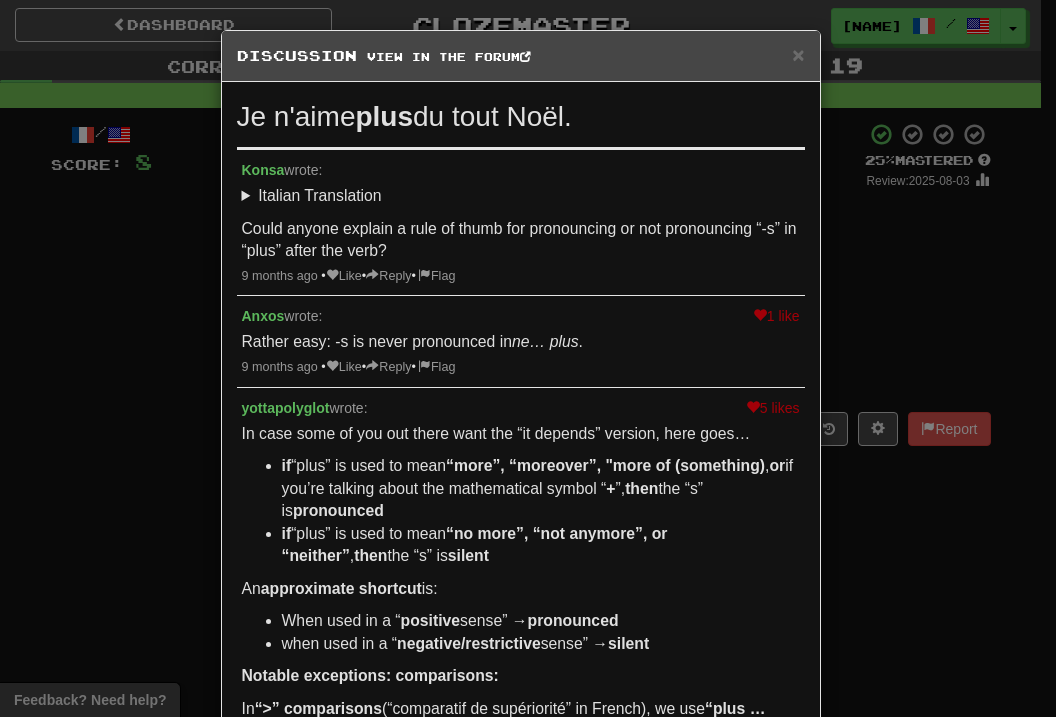 click on "Italian Translation" at bounding box center [521, 196] 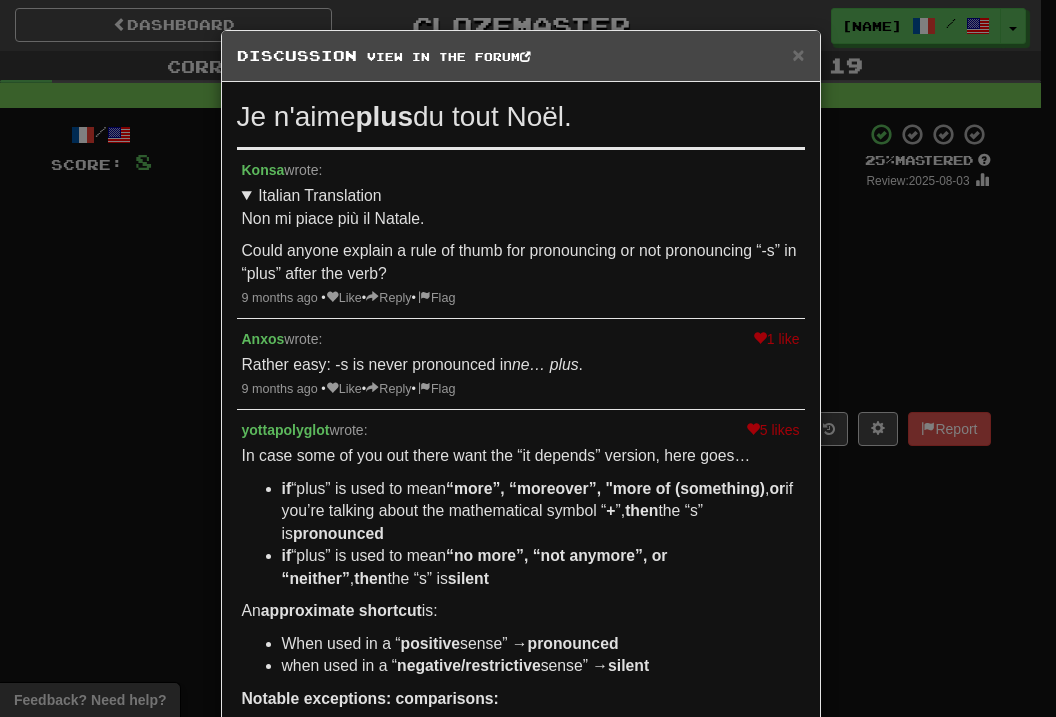 click on "Italian Translation" at bounding box center [521, 196] 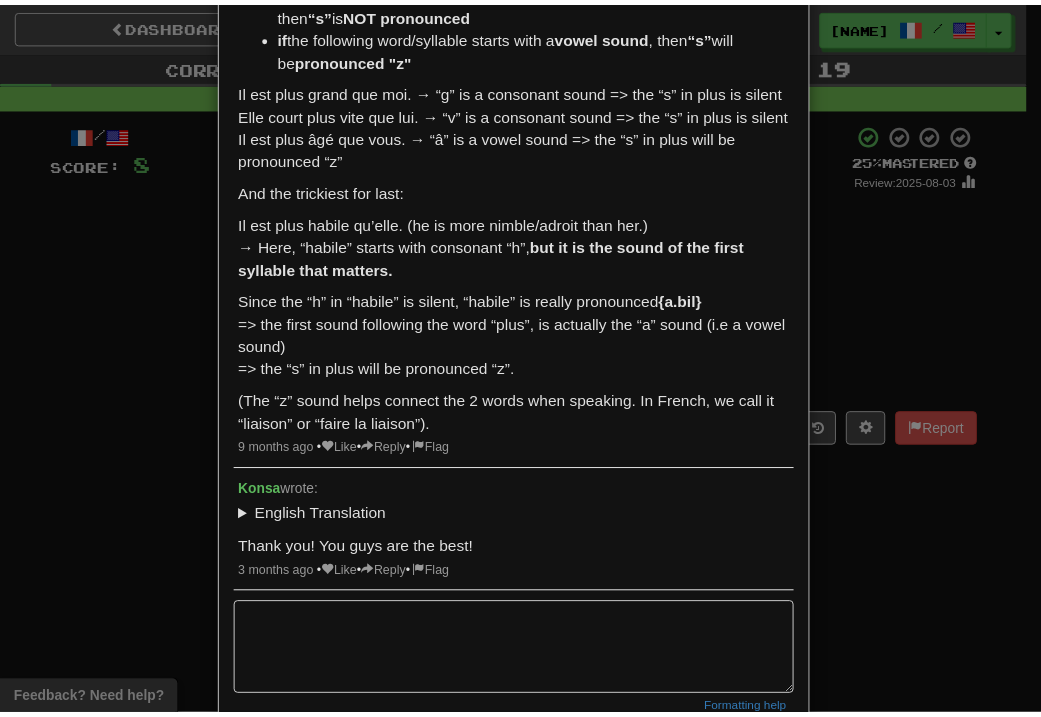 scroll, scrollTop: 835, scrollLeft: 0, axis: vertical 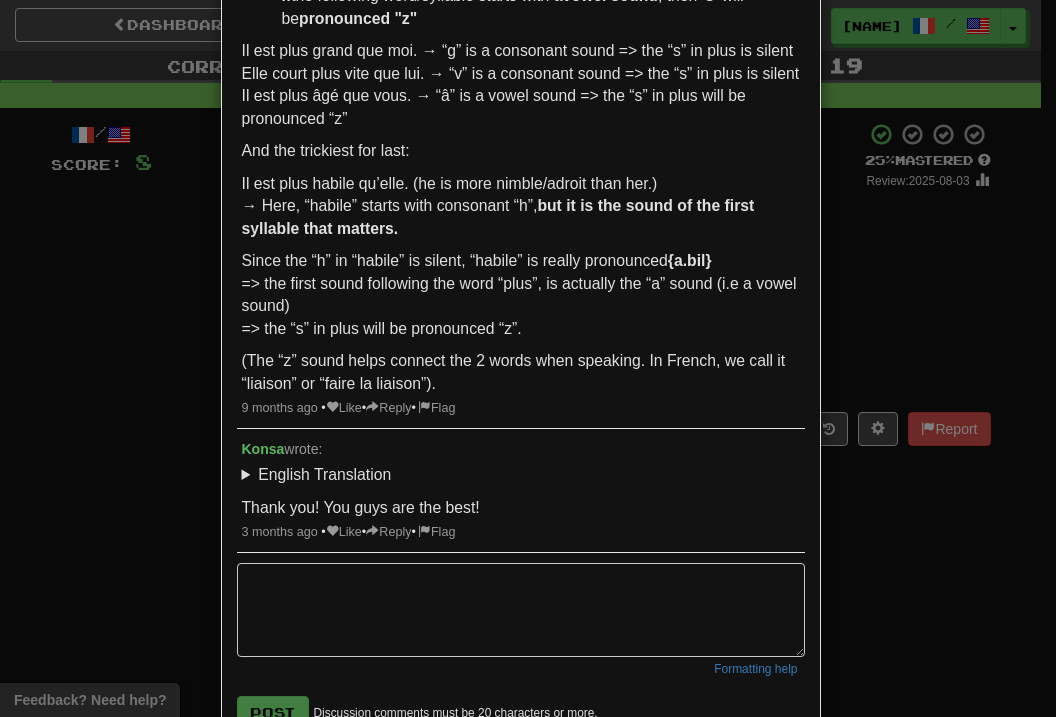 click on "English Translation" at bounding box center (521, 475) 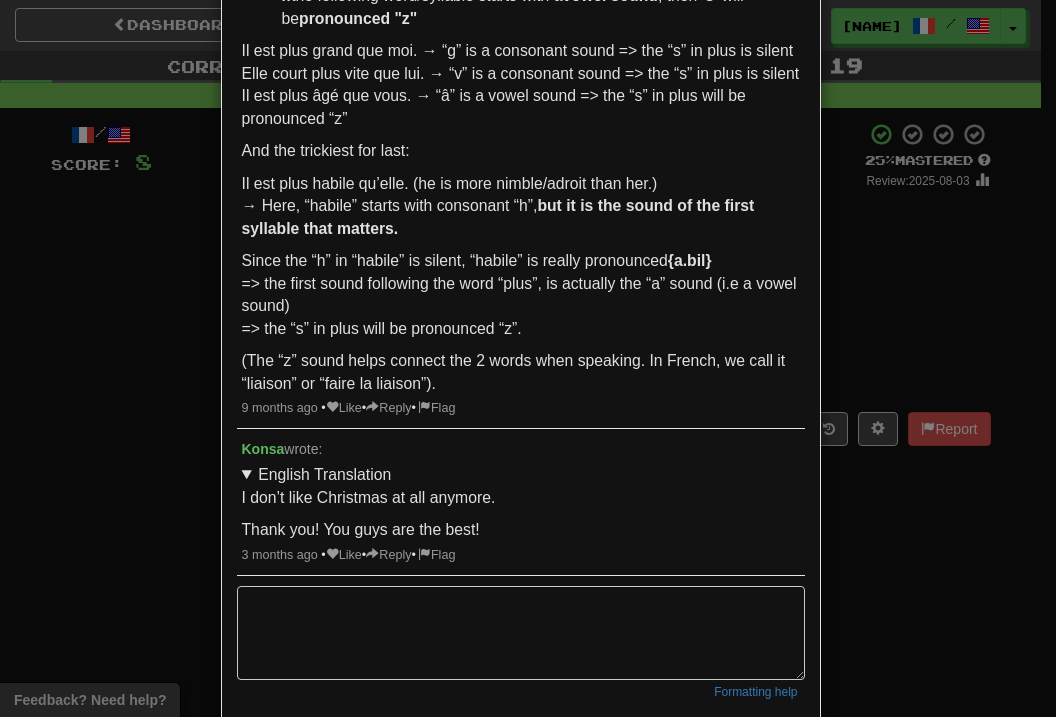 click on "English Translation" at bounding box center [521, 475] 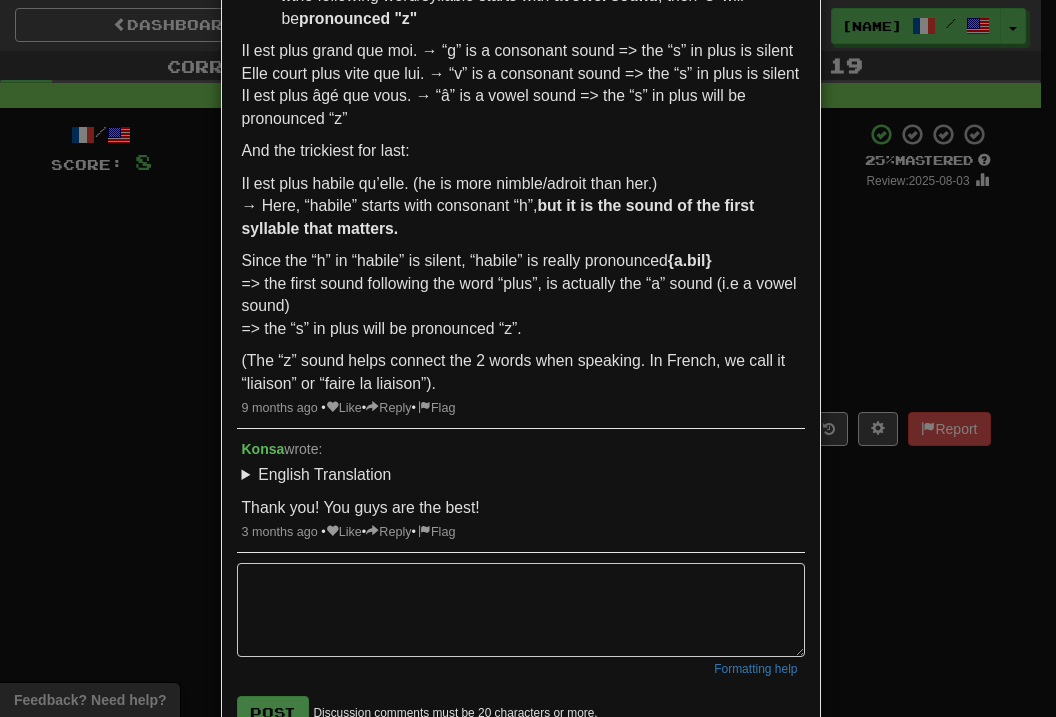 click on "× Discussion View in the forum  Je n'aime  plus  du tout Noël.
[PERSON]
wrote:
Italian Translation
Non mi piace più il Natale.
Could anyone explain a rule of thumb for pronouncing or not pronouncing “-s” in “plus” after the verb?
9 months ago
•
Like
•
Reply
•
Flag
1
like
[PERSON]
wrote:
Rather easy: -s is never pronounced in  ne… plus .
9 months ago
•
Like
•
Reply
•
Flag
5
likes
[PERSON]
wrote:
In case some of you out there want the “it depends” version, here goes…
if  “plus” is used to mean  “more”, “moreover”, "more of (something) ,  or  if you’re talking about the mathematical symbol “ + ”,  then  the “s” is  pronounced
if  “plus” is used to mean  “no more”, “not anymore”, or “neither” ,  then  the “s” is  silent
An  approximate shortcut  is:
When used in a “ positive  sense” →  pronounced
silent" at bounding box center [528, 358] 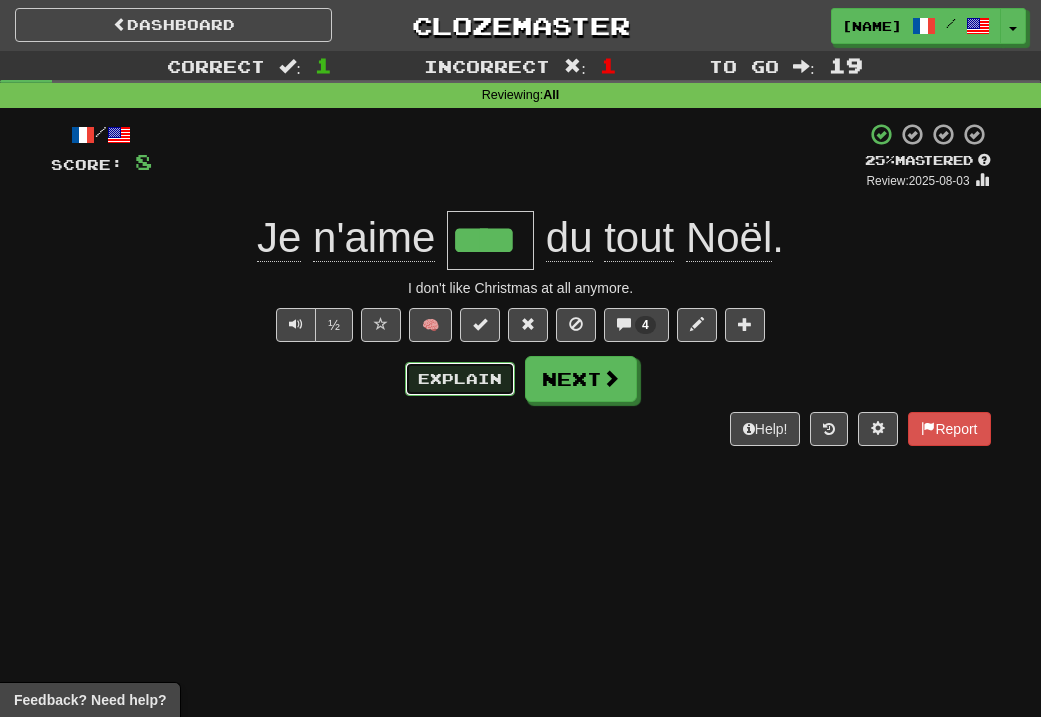 click on "Explain" at bounding box center (460, 379) 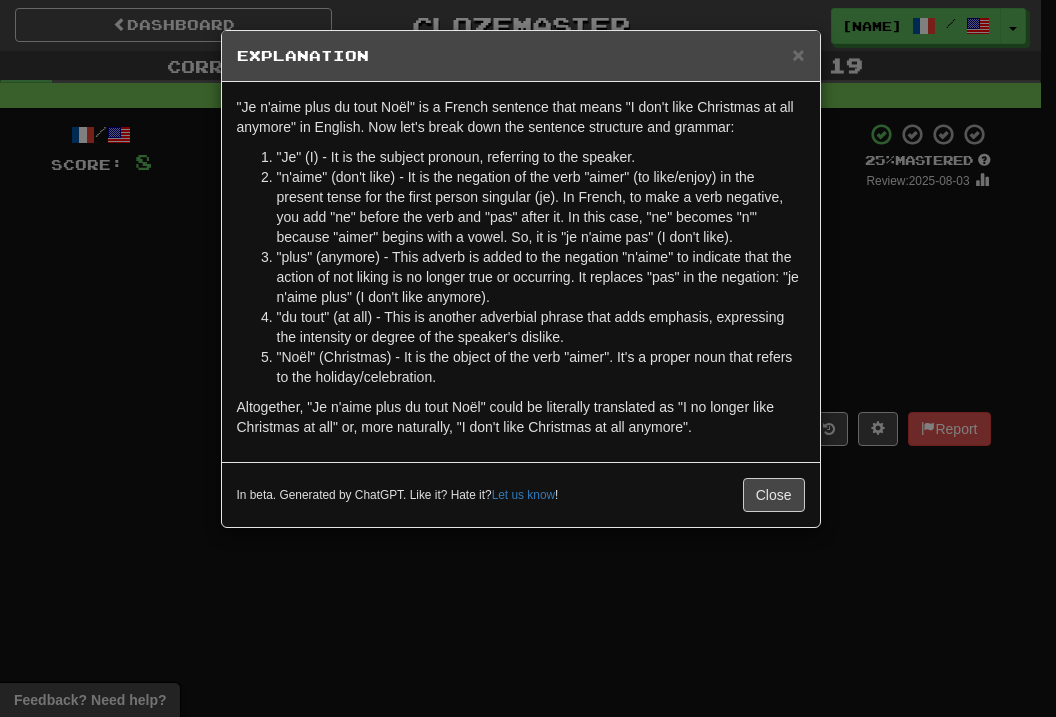 click on "× Explanation "Je n'aime plus du tout Noël" is a French sentence that means "I don't like Christmas at all anymore" in English. Now let's break down the sentence structure and grammar:
"Je" (I) - It is the subject pronoun, referring to the speaker.
"n'aime" (don't like) - It is the negation of the verb "aimer" (to like/enjoy) in the present tense for the first person singular (je). In French, to make a verb negative, you add "ne" before the verb and "pas" after it. In this case, "ne" becomes "n'" because "aimer" begins with a vowel. So, it is "je n'aime pas" (I don't like).
"plus" (anymore) - This adverb is added to the negation "n'aime" to indicate that the action of not liking is no longer true or occurring. It replaces "pas" in the negation: "je n'aime plus" (I don't like anymore).
"du tout" (at all) - This is another adverbial phrase that adds emphasis, expressing the intensity or degree of the speaker's dislike.
In beta. Generated by ChatGPT. Like it? Hate it?  Let us know ! Close" at bounding box center (528, 358) 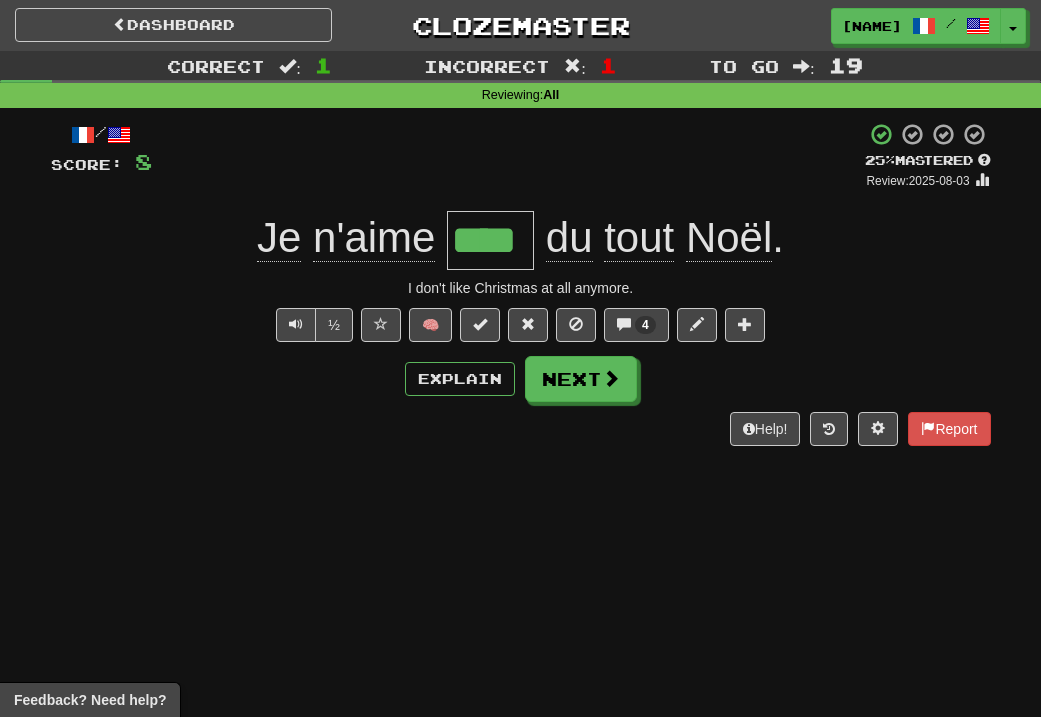 click on "tout" at bounding box center [639, 238] 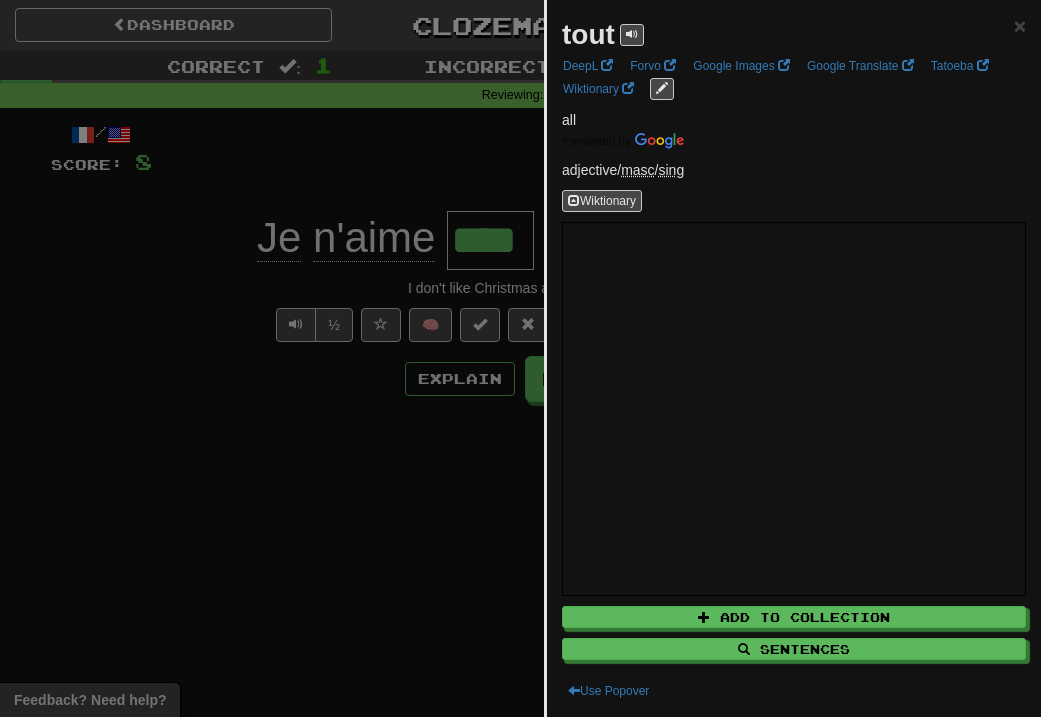 click at bounding box center (520, 358) 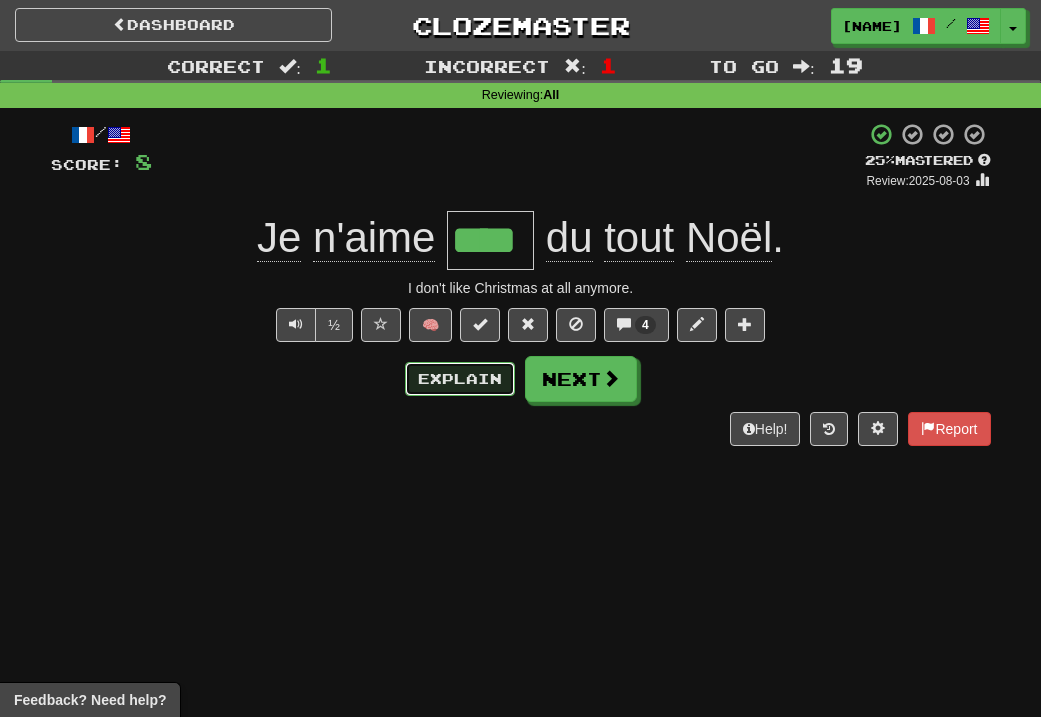 click on "Explain" at bounding box center (460, 379) 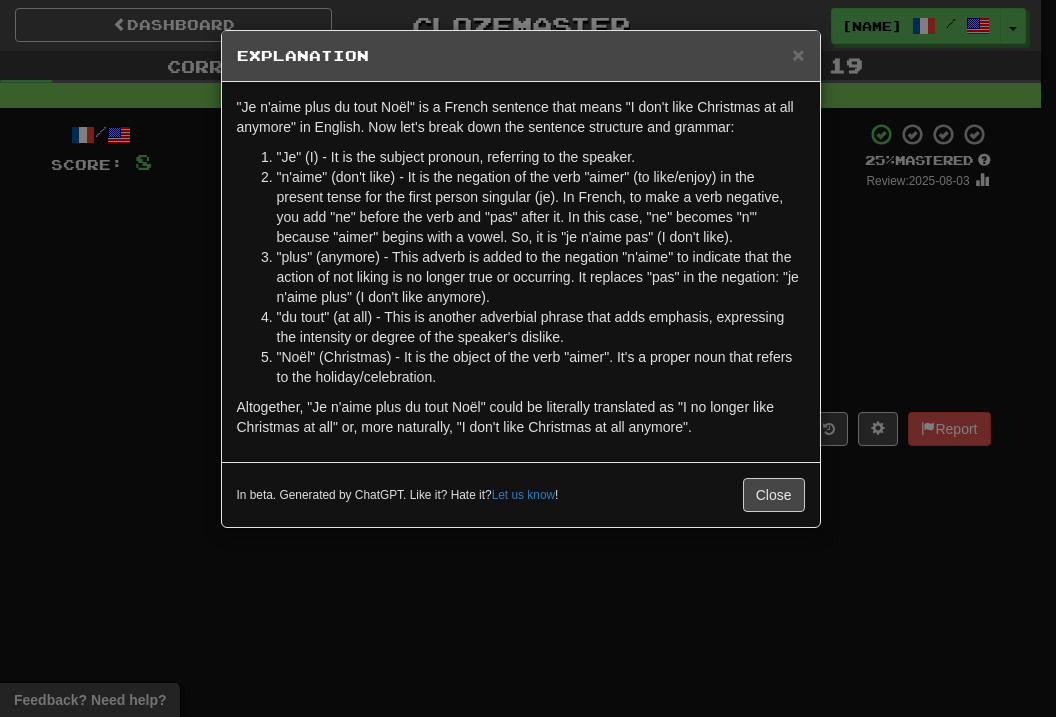 click on "× Explanation "Je n'aime plus du tout Noël" is a French sentence that means "I don't like Christmas at all anymore" in English. Now let's break down the sentence structure and grammar:
"Je" (I) - It is the subject pronoun, referring to the speaker.
"n'aime" (don't like) - It is the negation of the verb "aimer" (to like/enjoy) in the present tense for the first person singular (je). In French, to make a verb negative, you add "ne" before the verb and "pas" after it. In this case, "ne" becomes "n'" because "aimer" begins with a vowel. So, it is "je n'aime pas" (I don't like).
"plus" (anymore) - This adverb is added to the negation "n'aime" to indicate that the action of not liking is no longer true or occurring. It replaces "pas" in the negation: "je n'aime plus" (I don't like anymore).
"du tout" (at all) - This is another adverbial phrase that adds emphasis, expressing the intensity or degree of the speaker's dislike.
In beta. Generated by ChatGPT. Like it? Hate it?  Let us know ! Close" at bounding box center (528, 358) 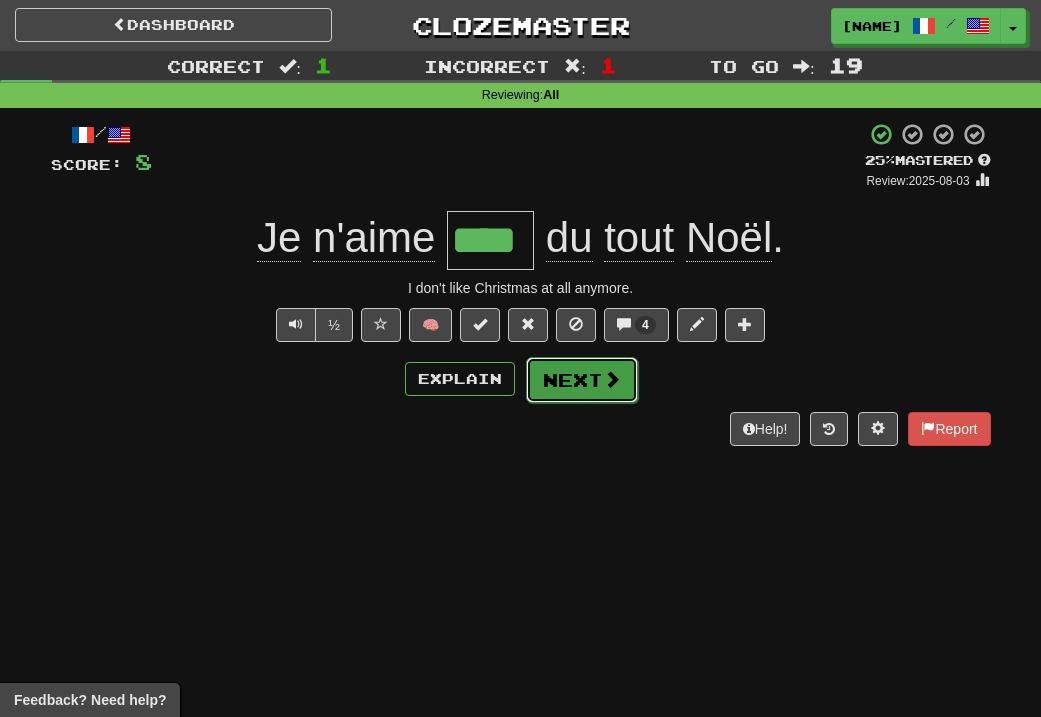 click on "Next" at bounding box center [582, 380] 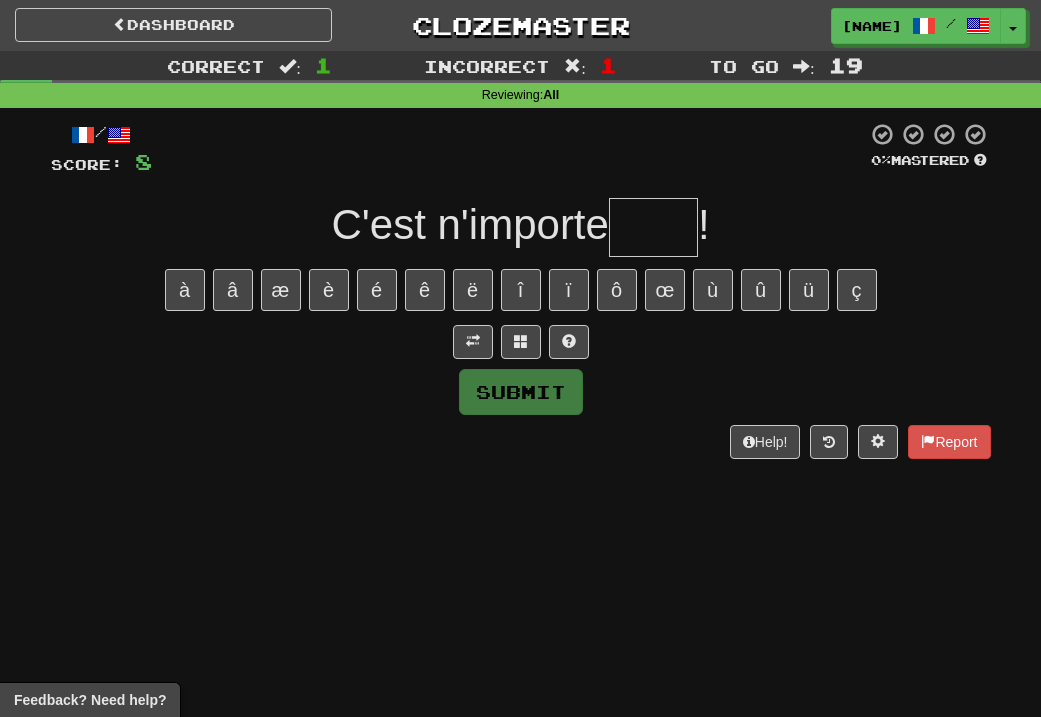 type on "*" 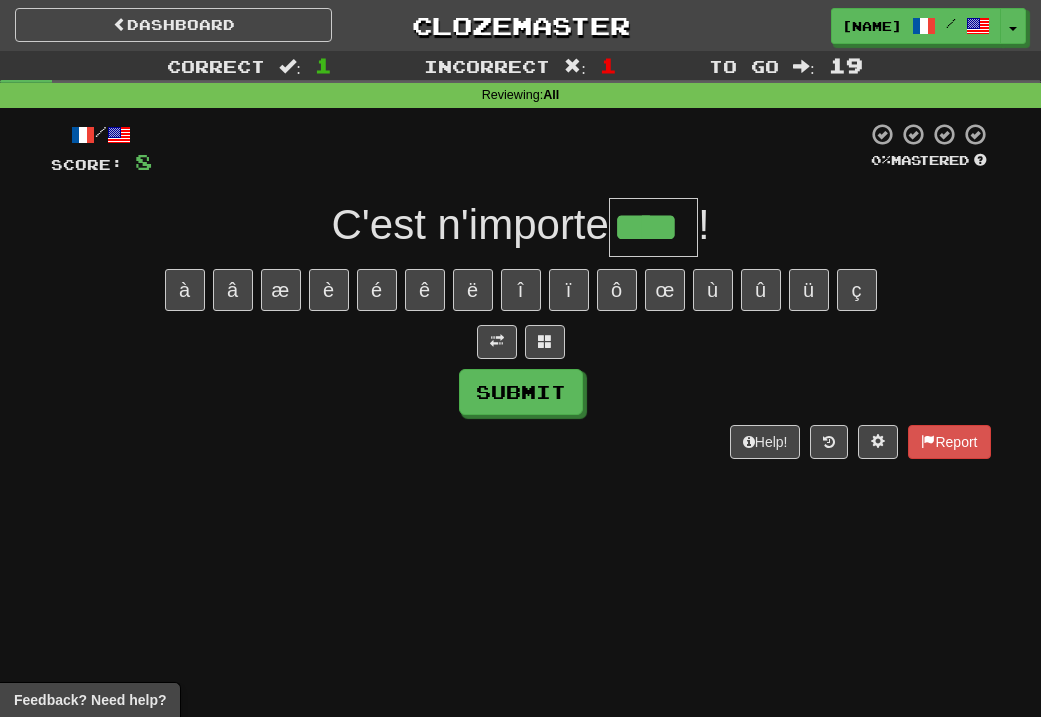 type on "****" 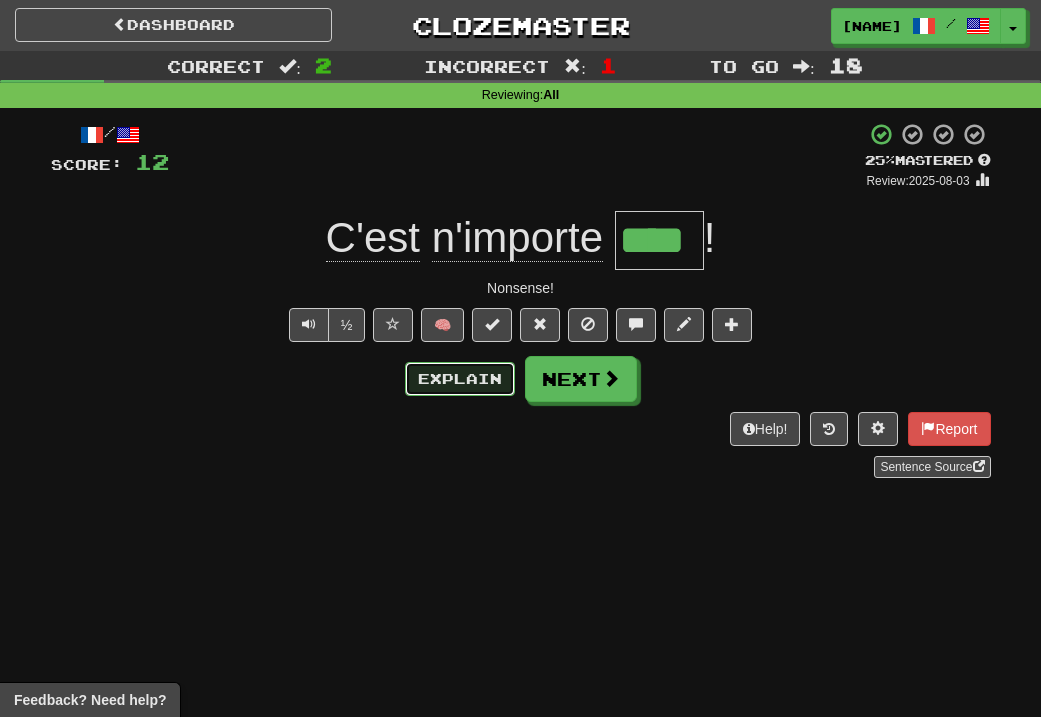 click on "Explain" at bounding box center [460, 379] 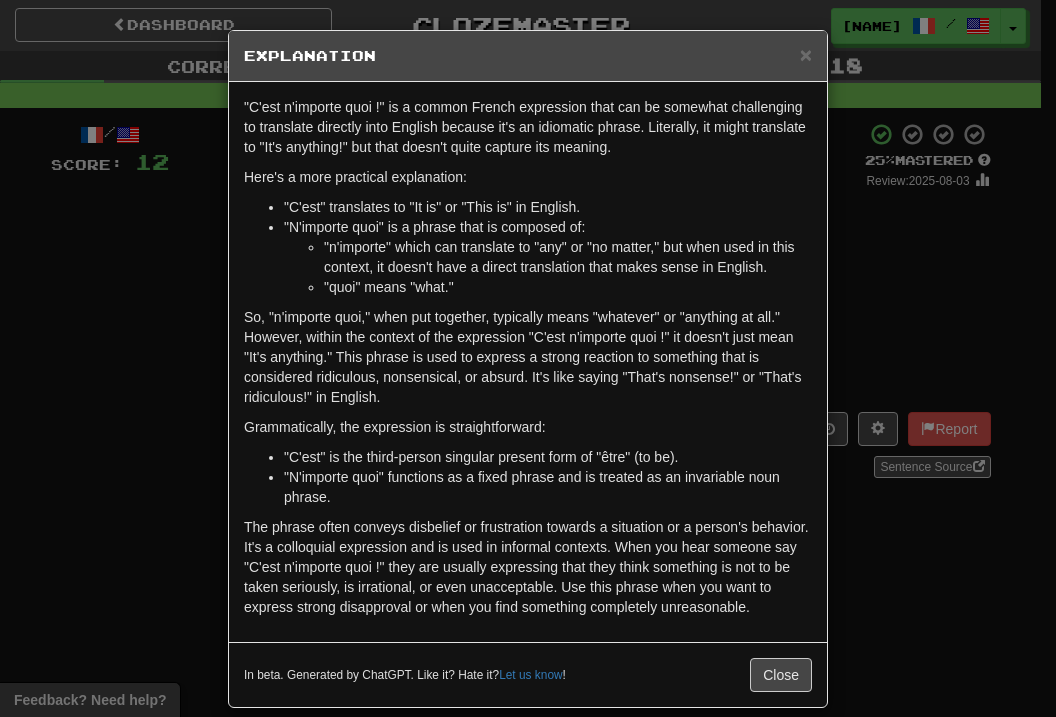 click on "× Explanation "C'est n'importe quoi !" is a common French expression that can be somewhat challenging to translate directly into English because it's an idiomatic phrase. Literally, it might translate to "It's anything!" but that doesn't quite capture its meaning.
Here's a more practical explanation:
"C'est" translates to "It is" or "This is" in English.
"N'importe quoi" is a phrase that is composed of:
"n'importe" which can translate to "any" or "no matter," but when used in this context, it doesn't have a direct translation that makes sense in English.
"quoi" means "what."
So, "n'importe quoi," when put together, typically means "whatever" or "anything at all." However, within the context of the expression "C'est n'importe quoi !" it doesn't just mean "It's anything." This phrase is used to express a strong reaction to something that is considered ridiculous, nonsensical, or absurd. It's like saying "That's nonsense!" or "That's ridiculous!" in English.
Let us know ! Close" at bounding box center (528, 358) 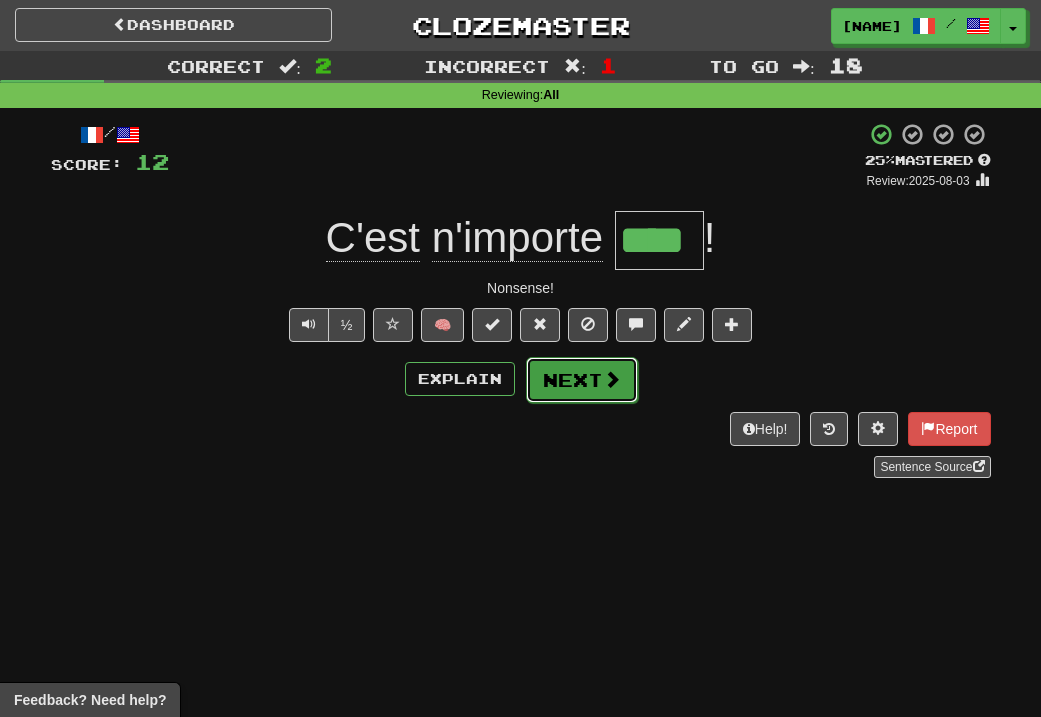 click on "Next" at bounding box center [582, 380] 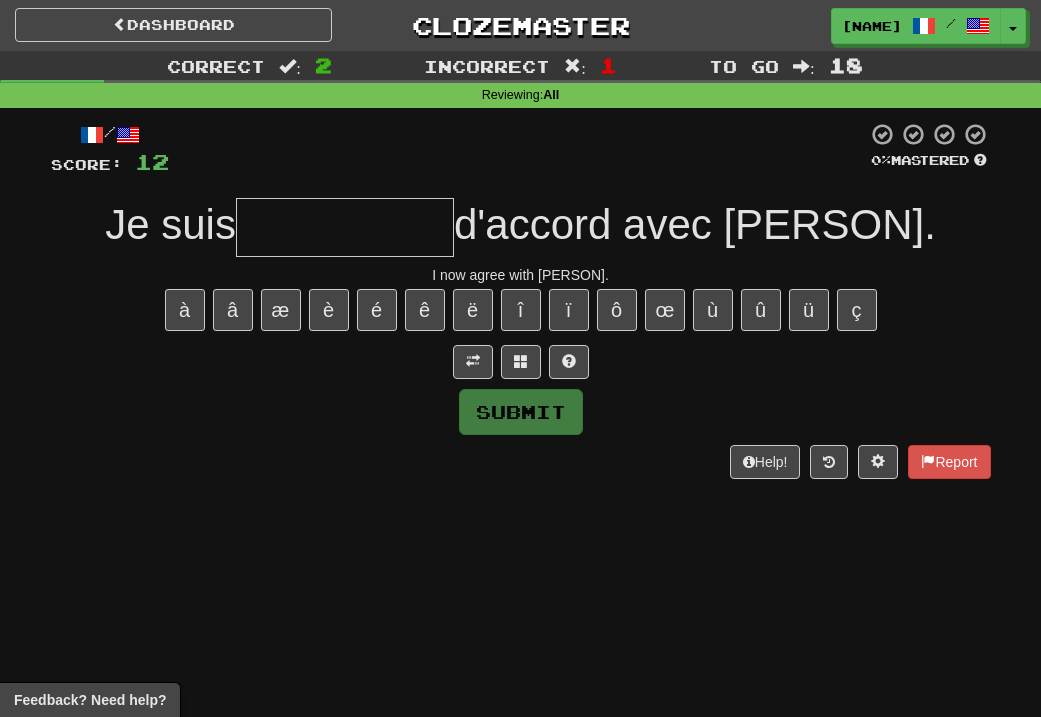 type on "*" 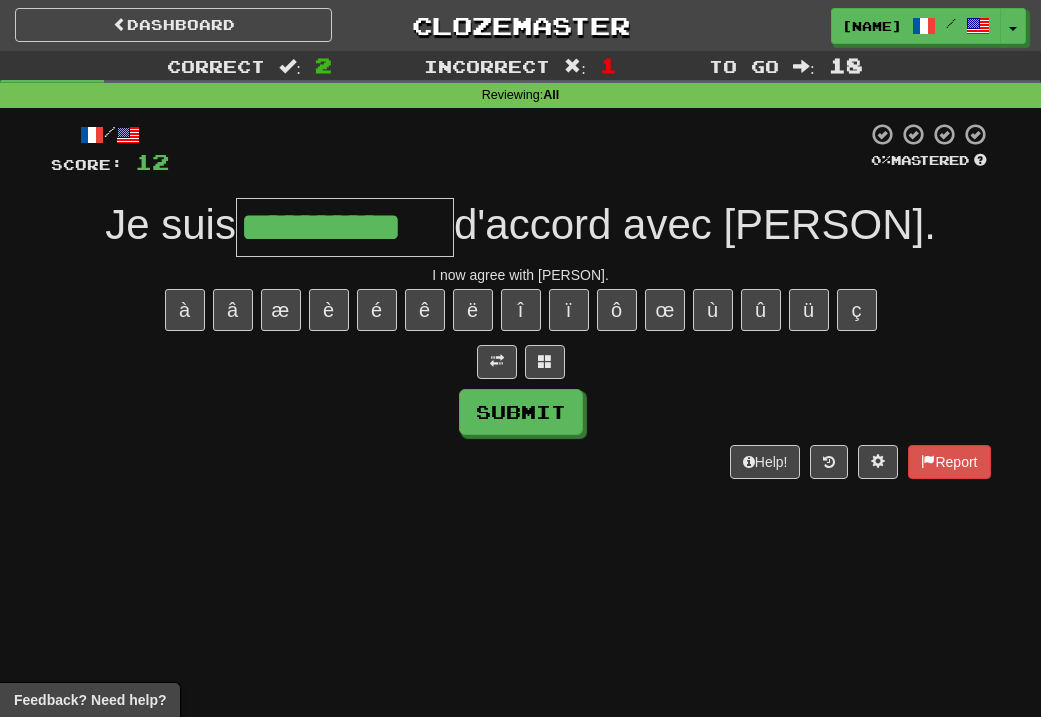 type on "**********" 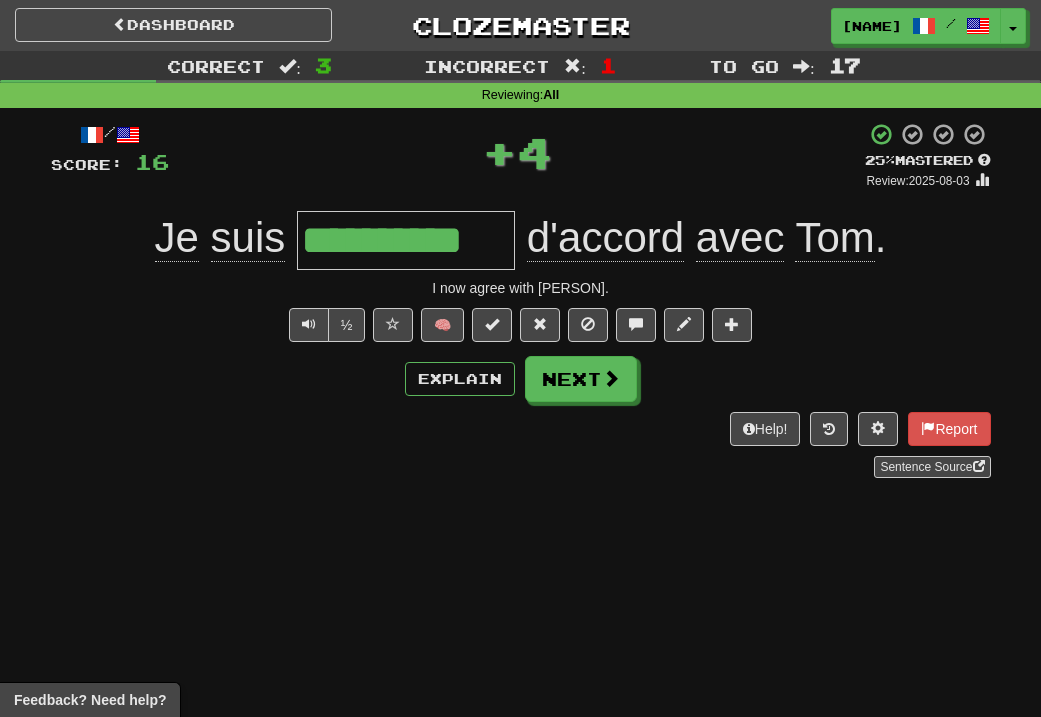 click on "**********" at bounding box center (406, 240) 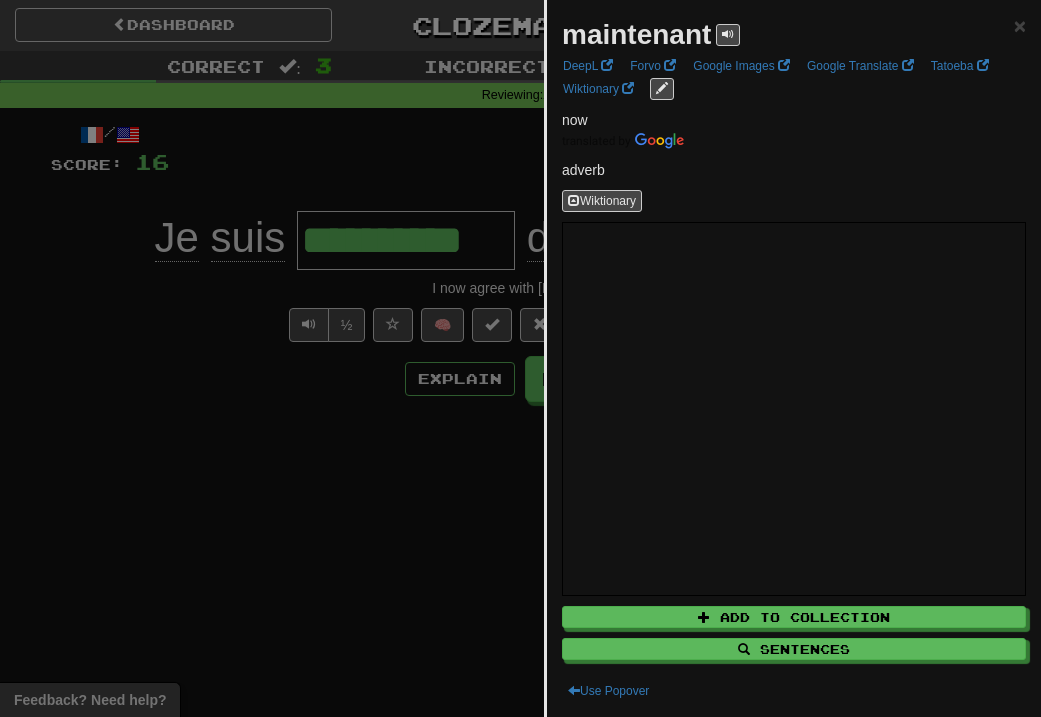 click at bounding box center (520, 358) 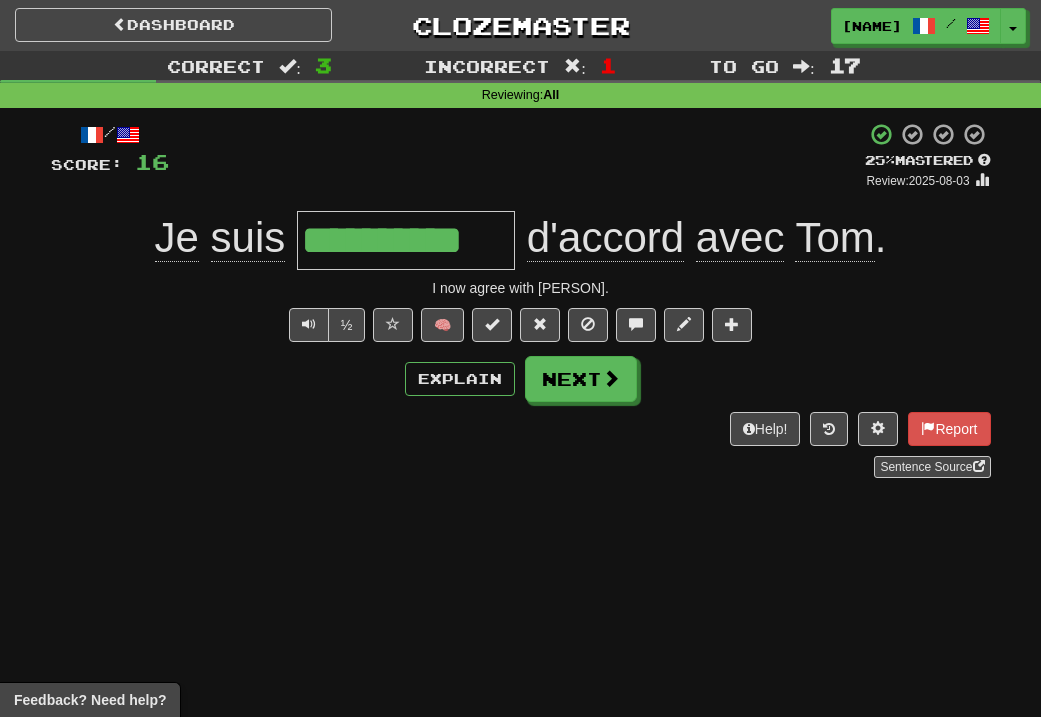 click on "avec" at bounding box center [740, 238] 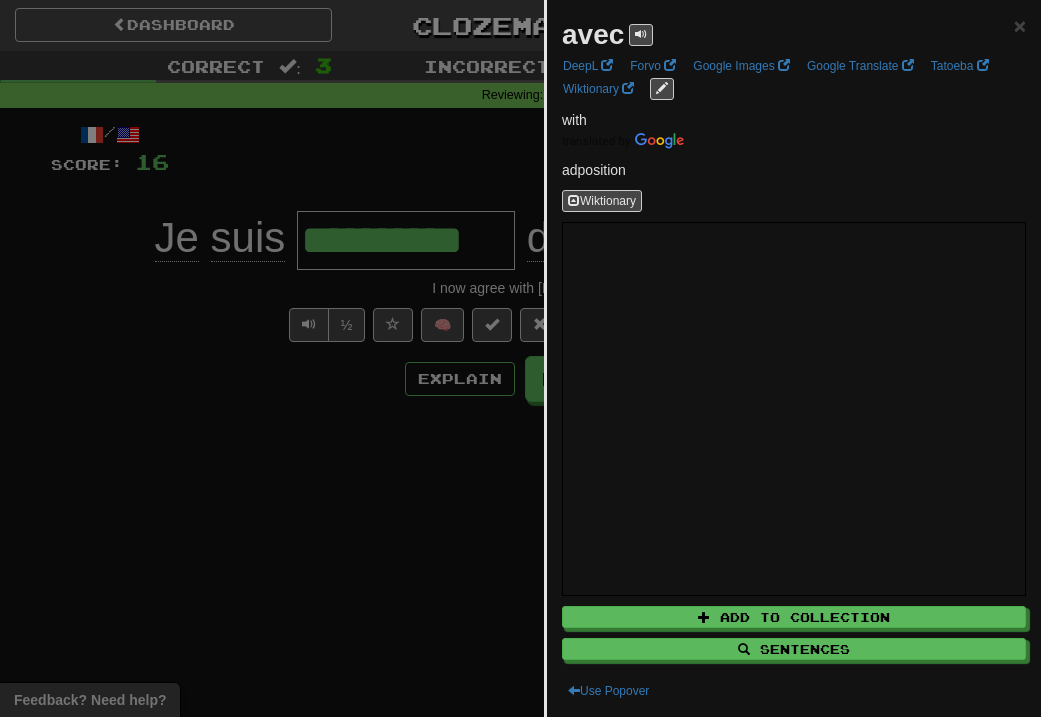 click on "avec × DeepL   Forvo   Google Images   Google Translate   Tatoeba   Wiktionary   with adposition  Wiktionary   Add to Collection   Sentences  Use Popover" at bounding box center (794, 358) 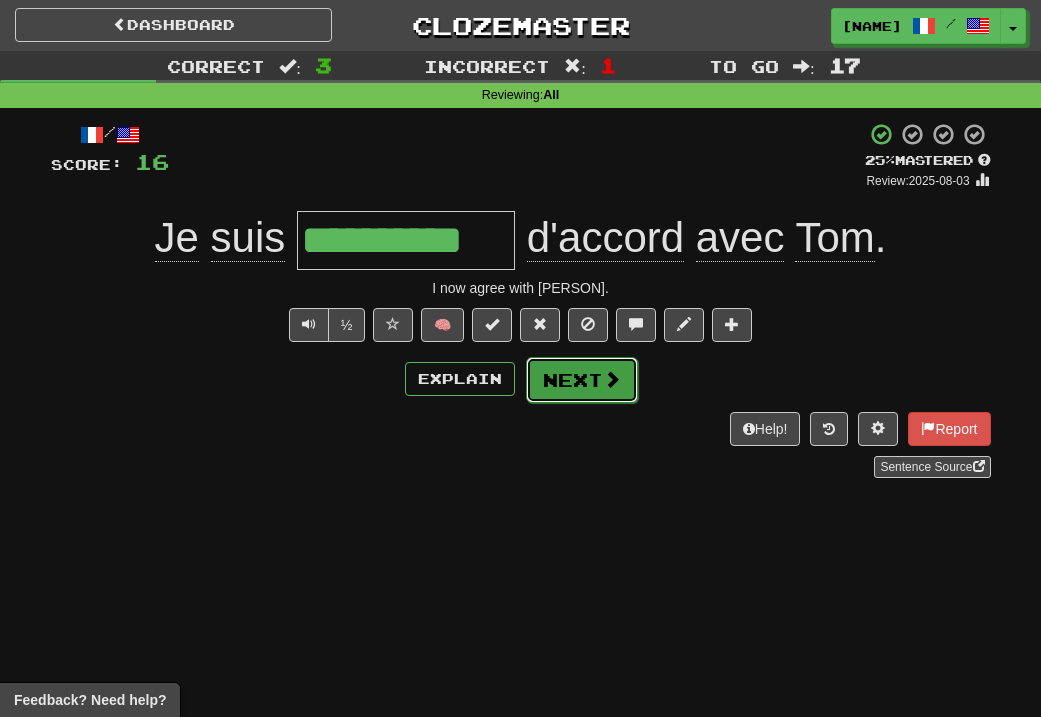 click on "Next" at bounding box center [582, 380] 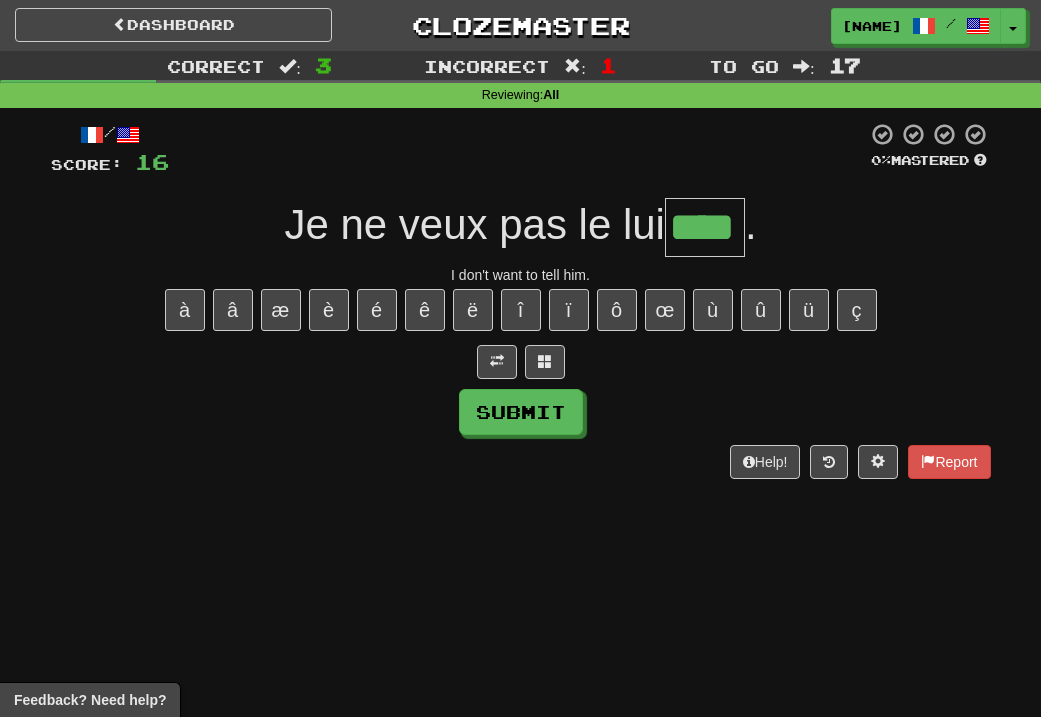type on "****" 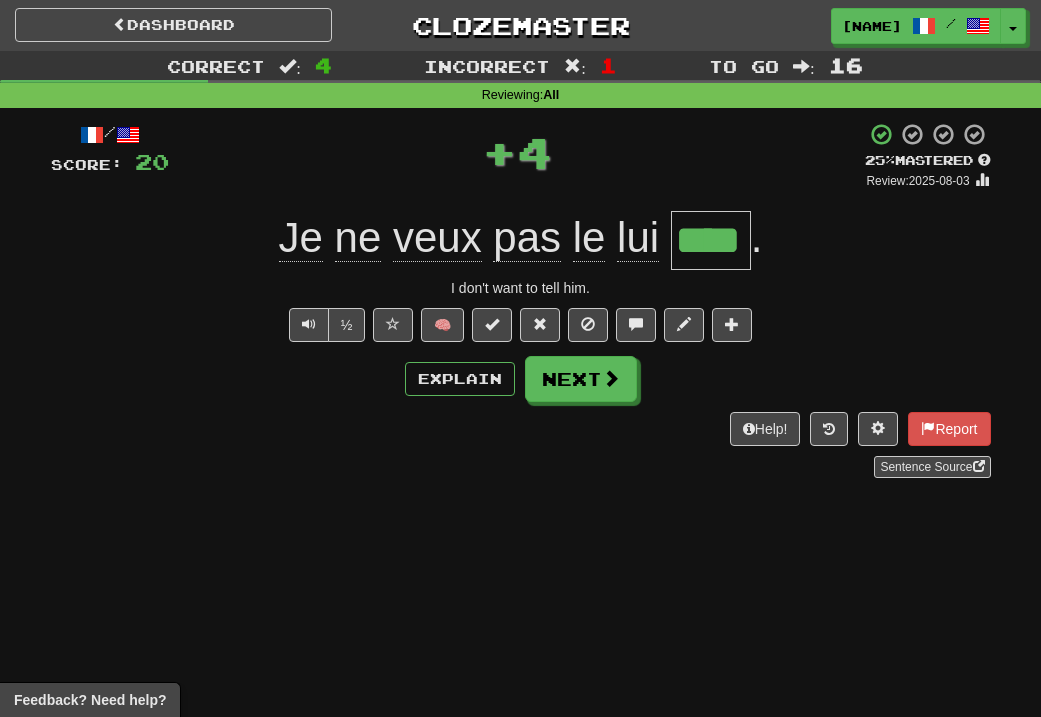 click on "****" at bounding box center [711, 240] 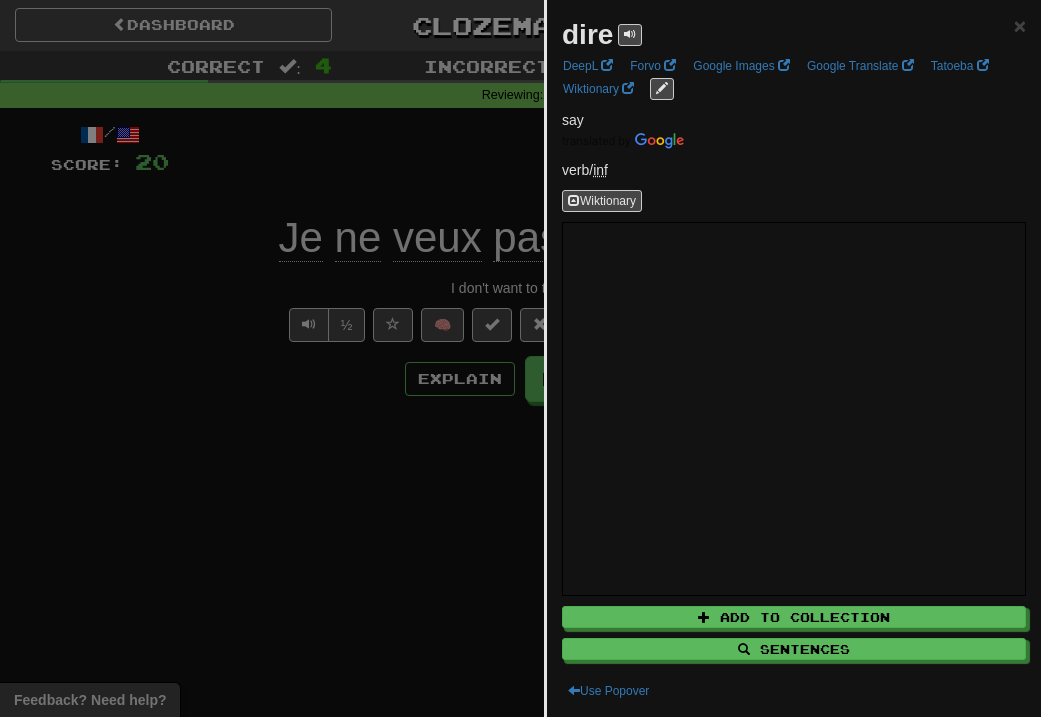 click on "dire × DeepL   Forvo   Google Images   Google Translate   Tatoeba   Wiktionary   say verb  /  inf  Wiktionary   Add to Collection   Sentences  Use Popover" at bounding box center [794, 358] 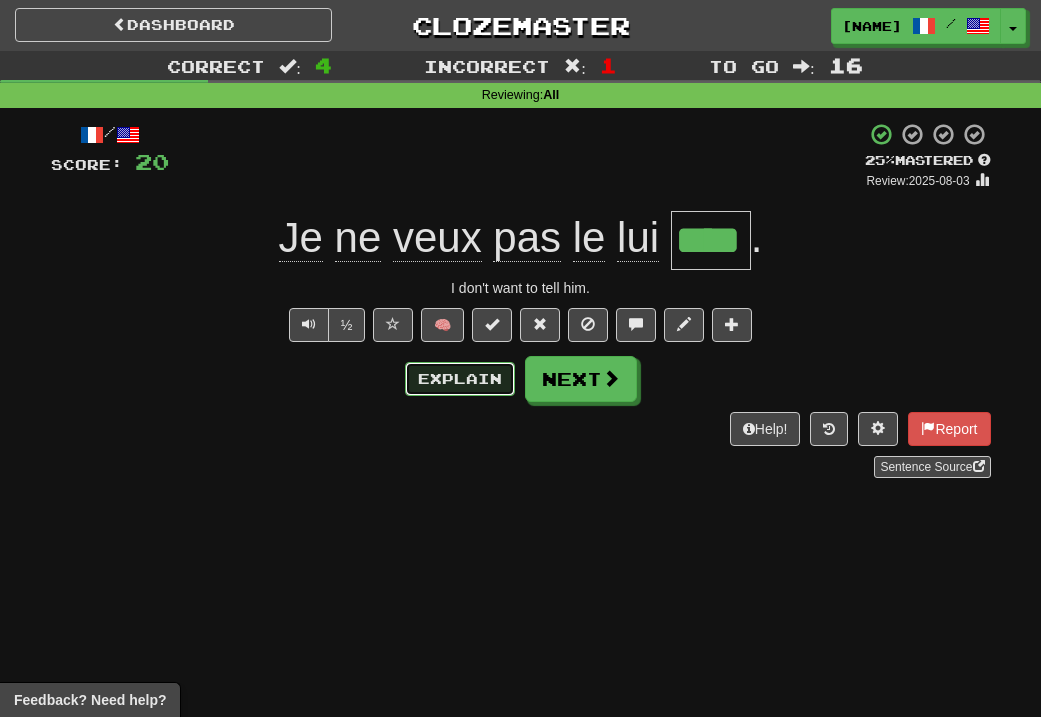 click on "Explain" at bounding box center (460, 379) 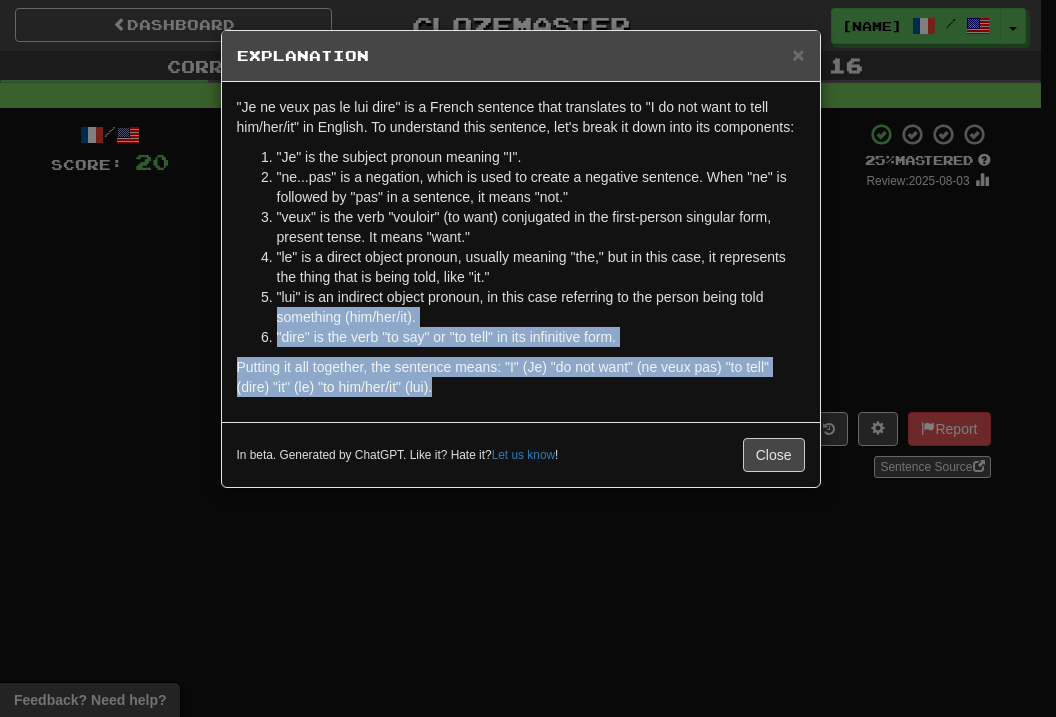 drag, startPoint x: 833, startPoint y: 298, endPoint x: 673, endPoint y: 394, distance: 186.59045 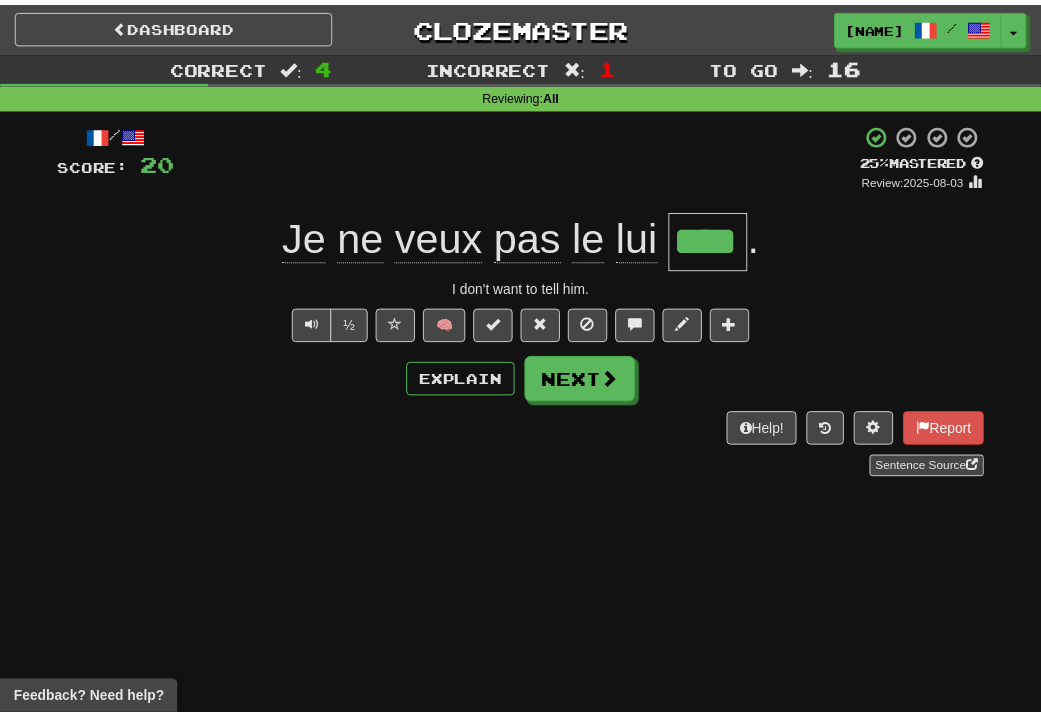 drag, startPoint x: 673, startPoint y: 394, endPoint x: 653, endPoint y: 379, distance: 25 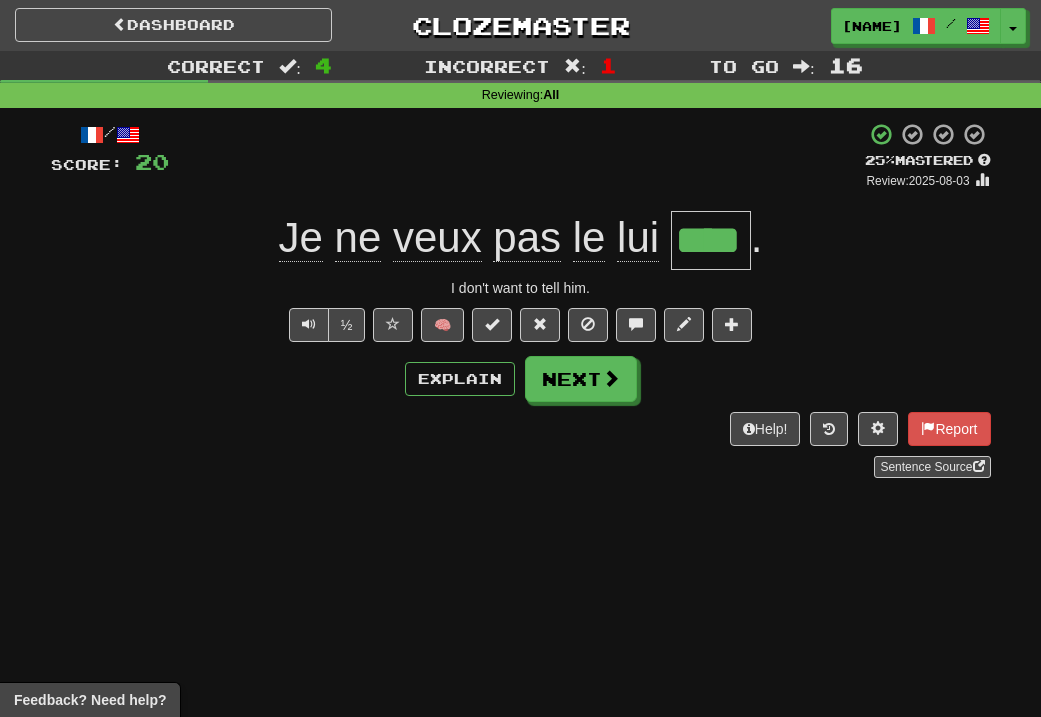 click on "Sentence Source" at bounding box center [521, 467] 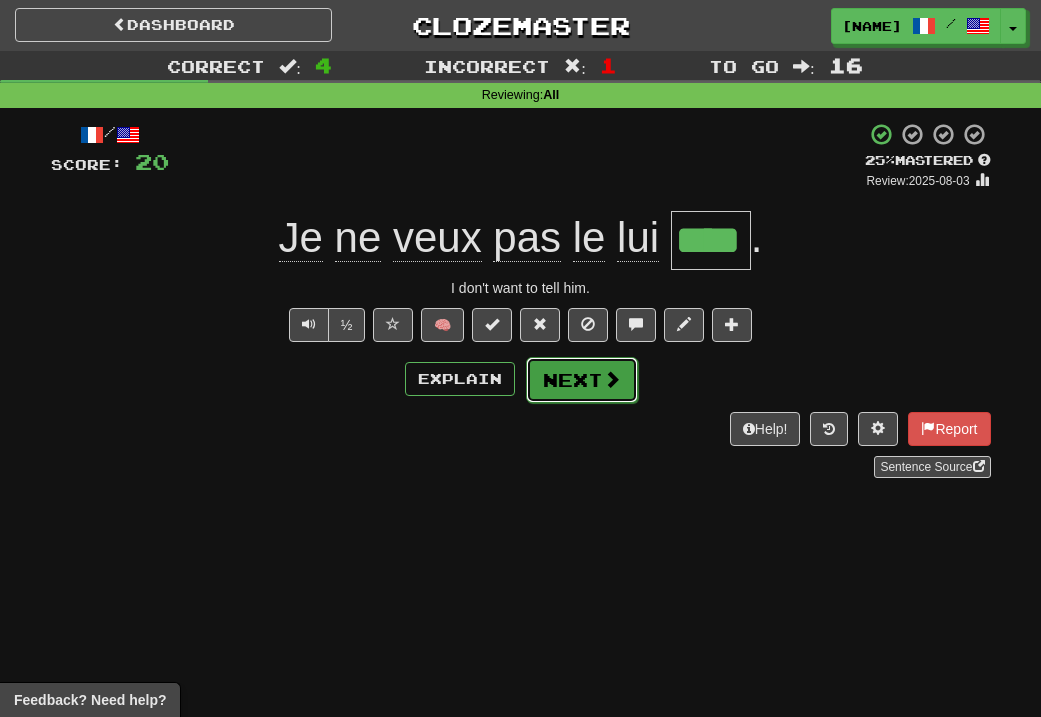 click on "Next" at bounding box center [582, 380] 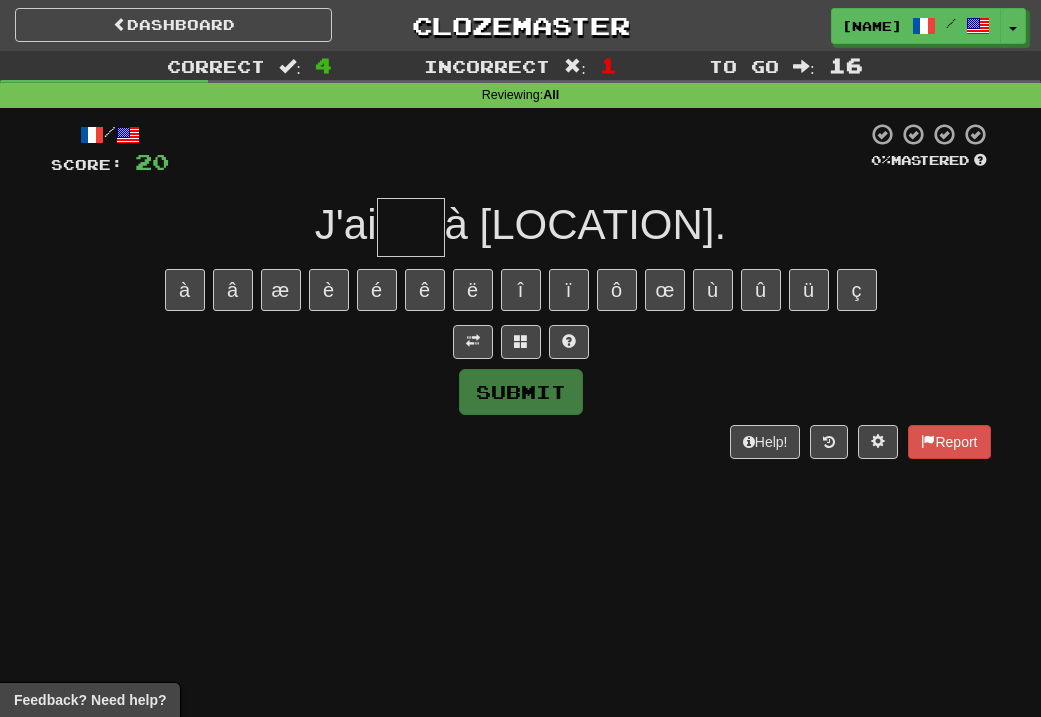 type on "*" 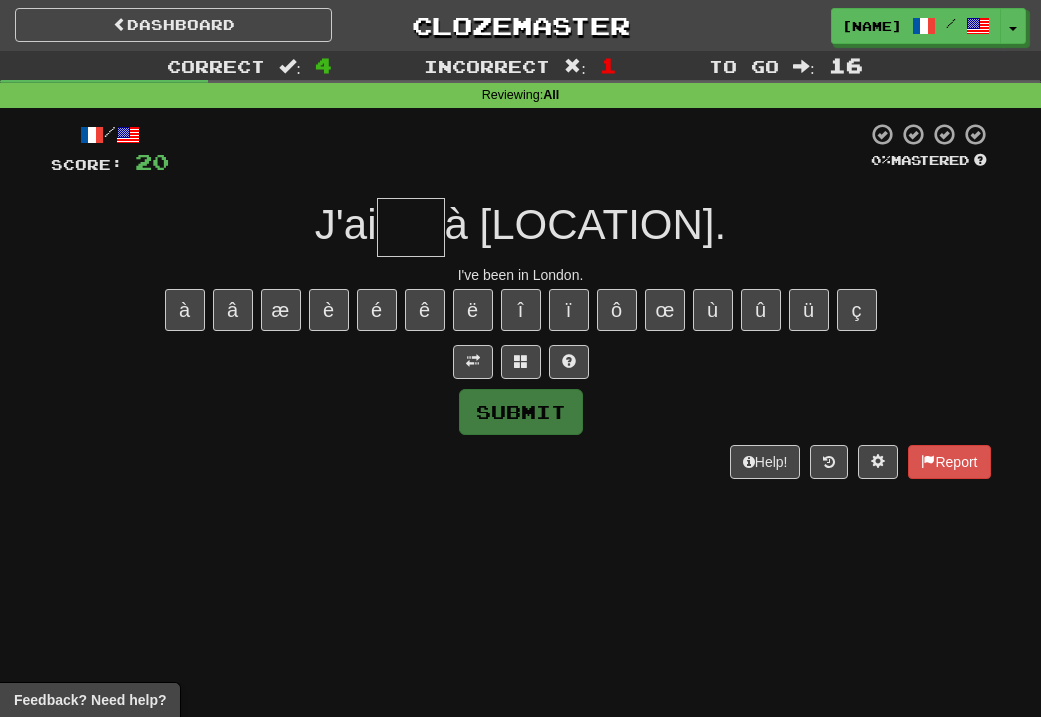 type on "*" 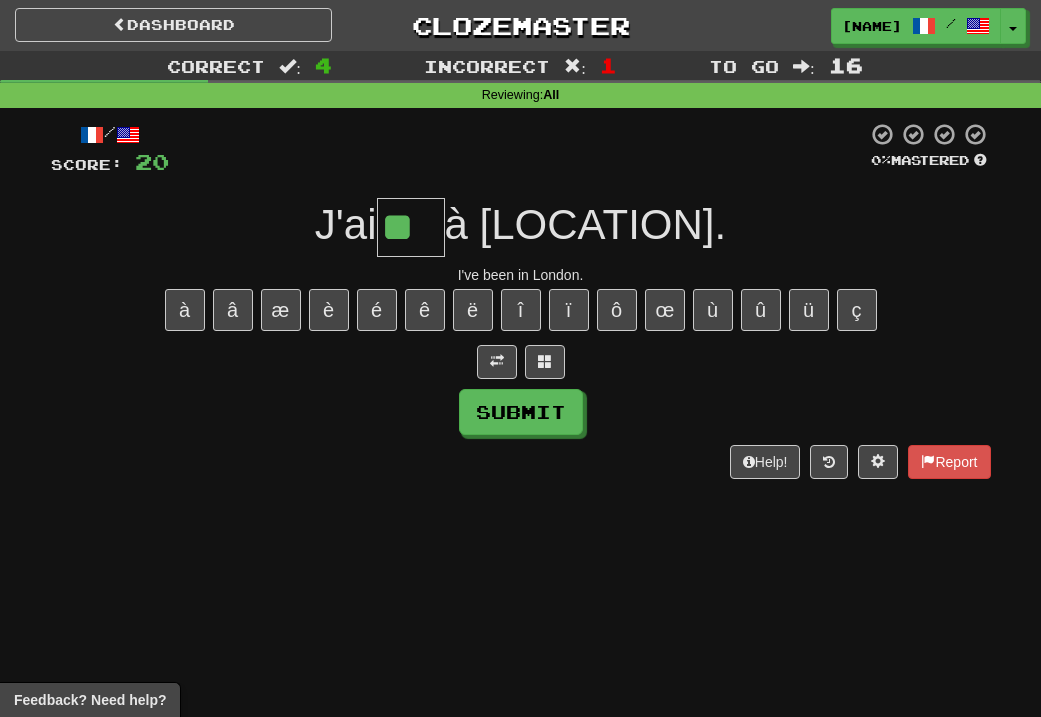 click on "**" at bounding box center [411, 227] 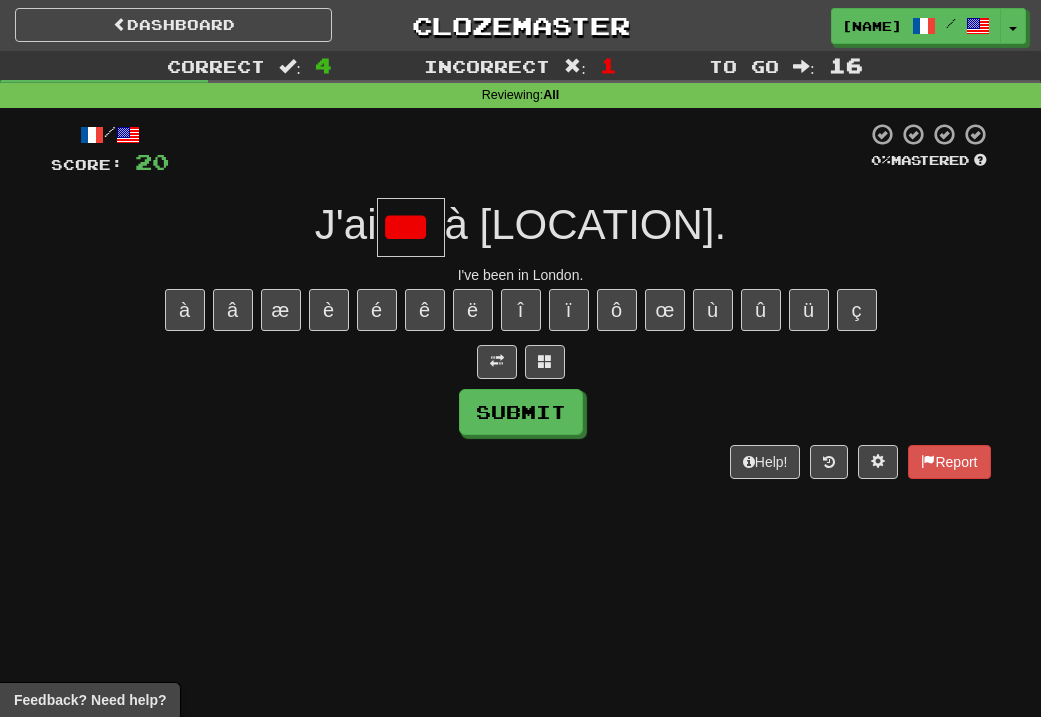 click on "à [LOCATION]." at bounding box center [586, 224] 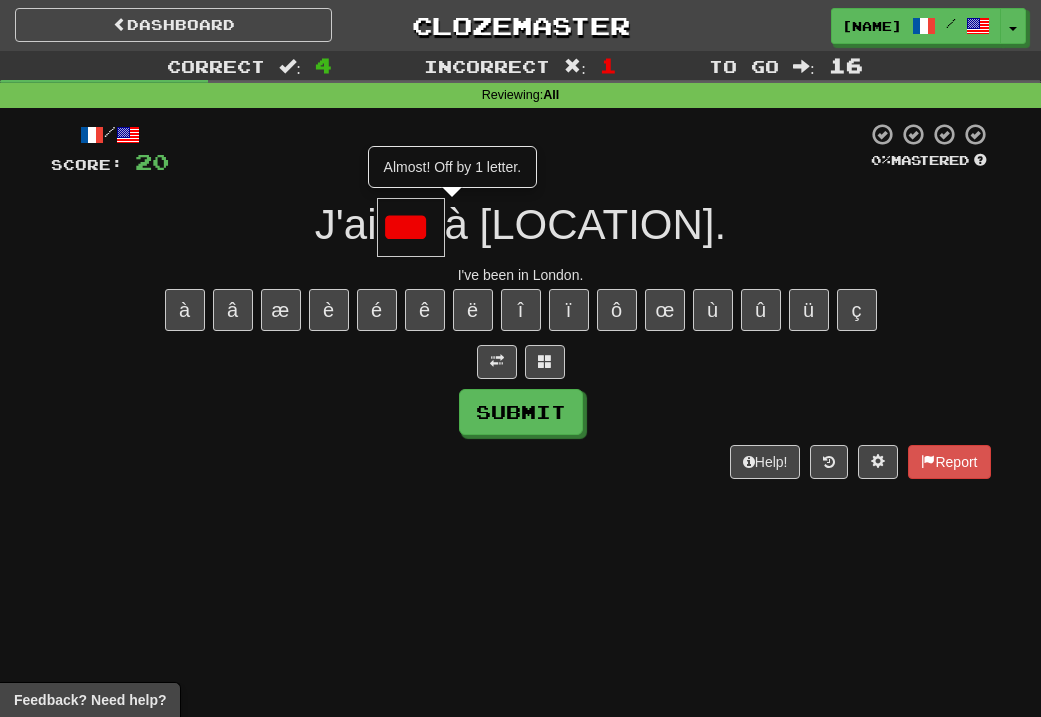 scroll, scrollTop: 0, scrollLeft: 0, axis: both 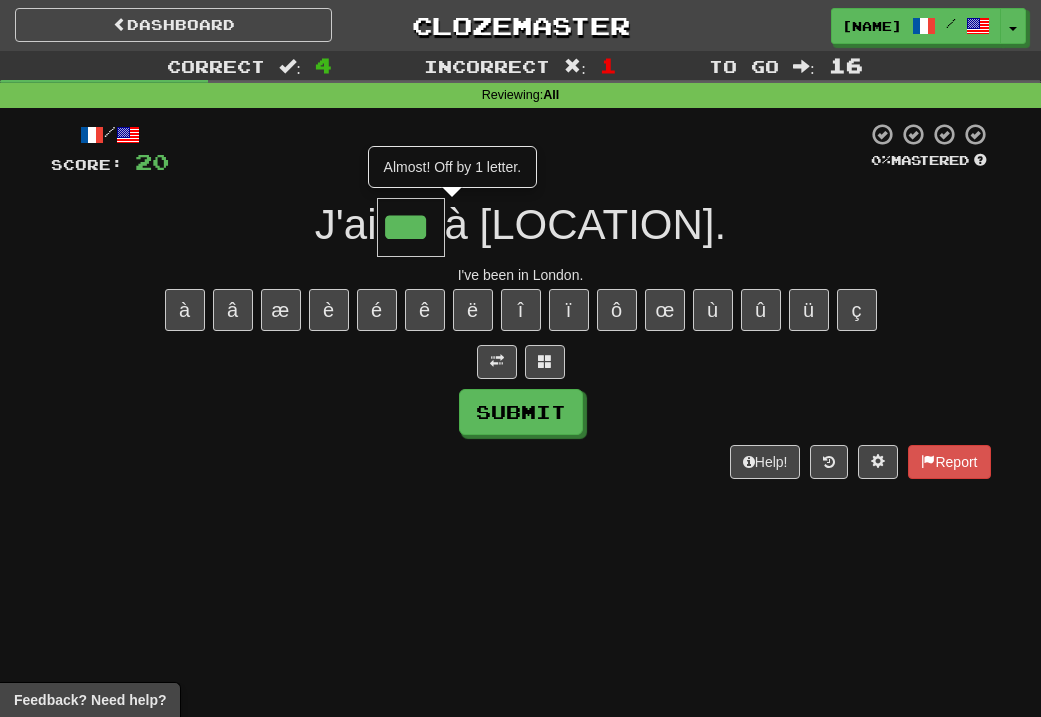 type on "***" 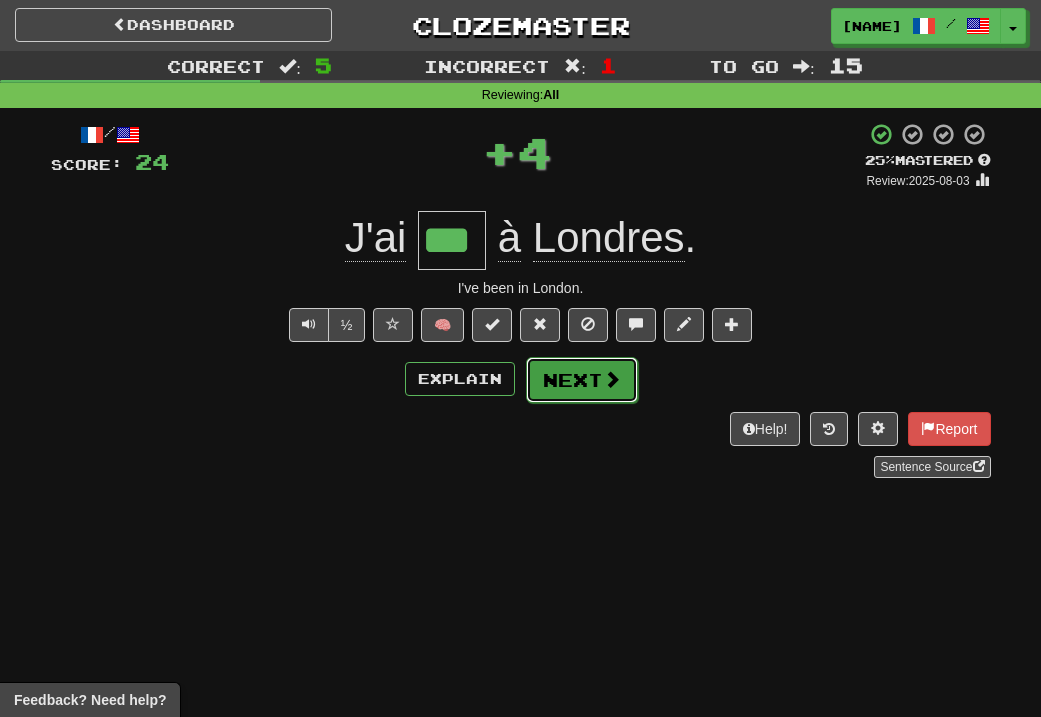 click on "Next" at bounding box center (582, 380) 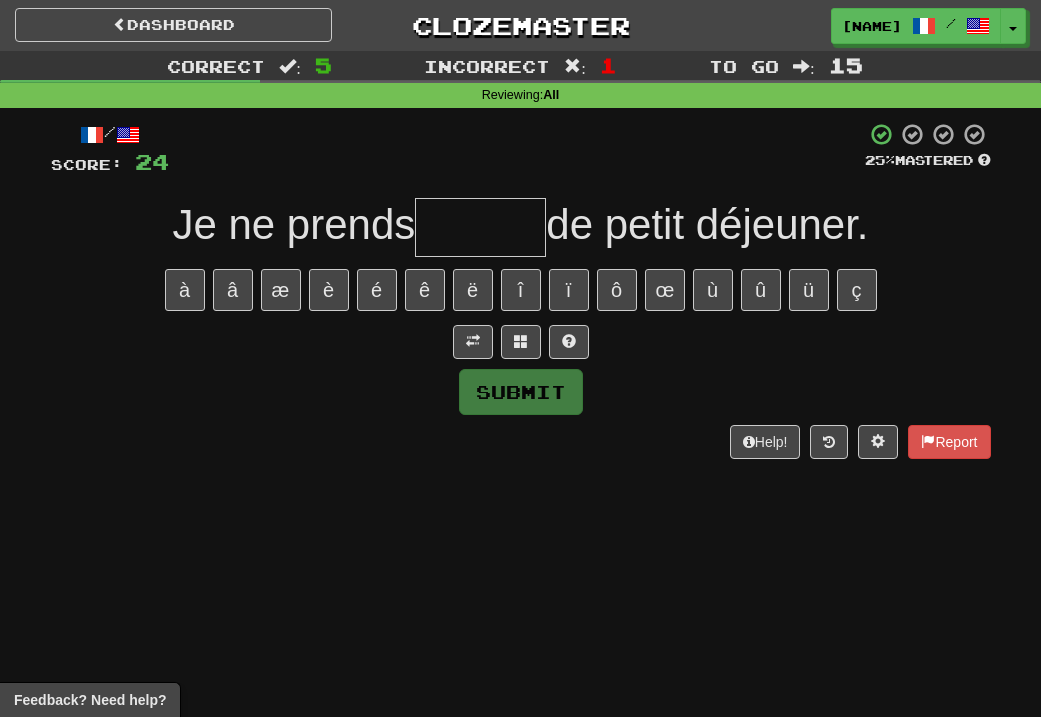 click at bounding box center (480, 227) 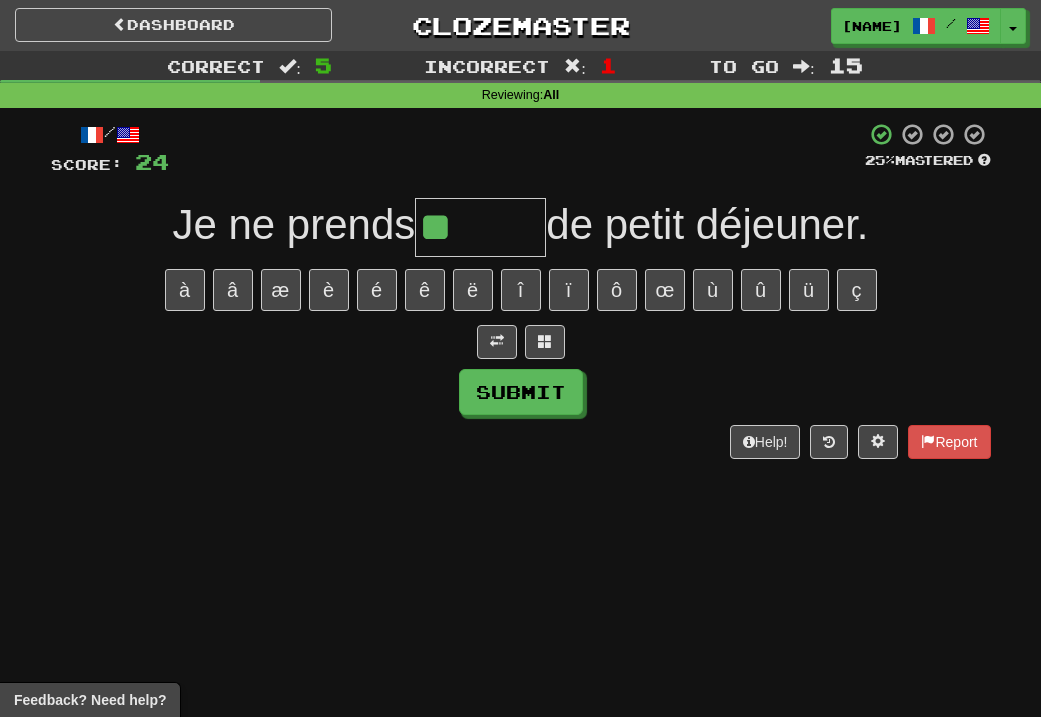 type on "******" 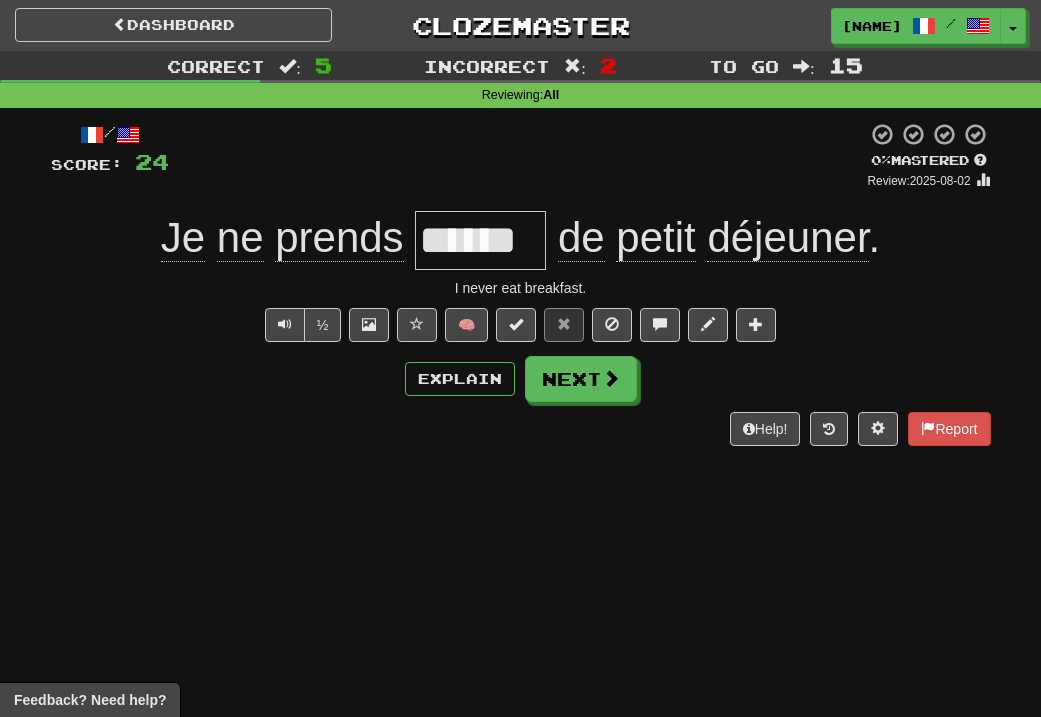click on "******" at bounding box center [480, 240] 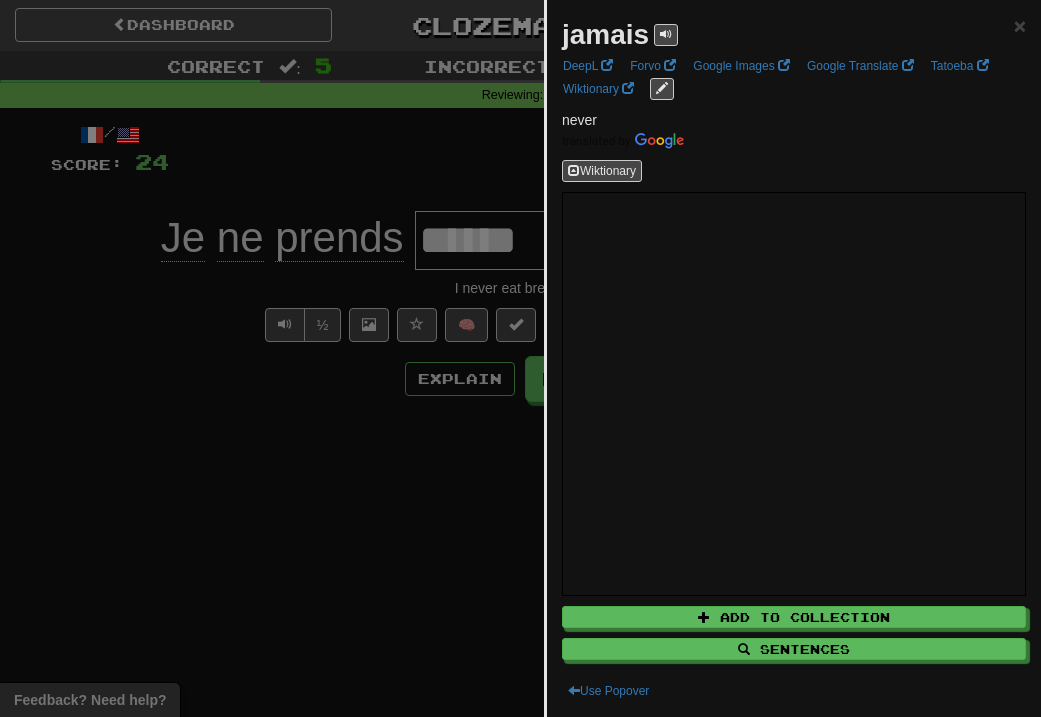 click at bounding box center (520, 358) 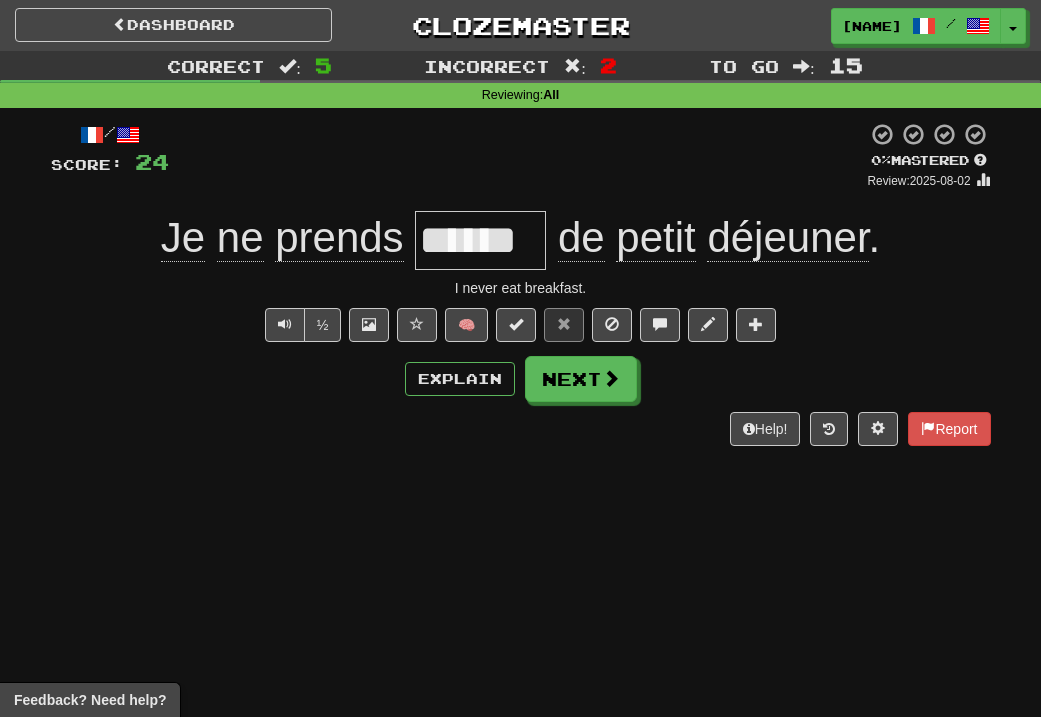 click on "prends" 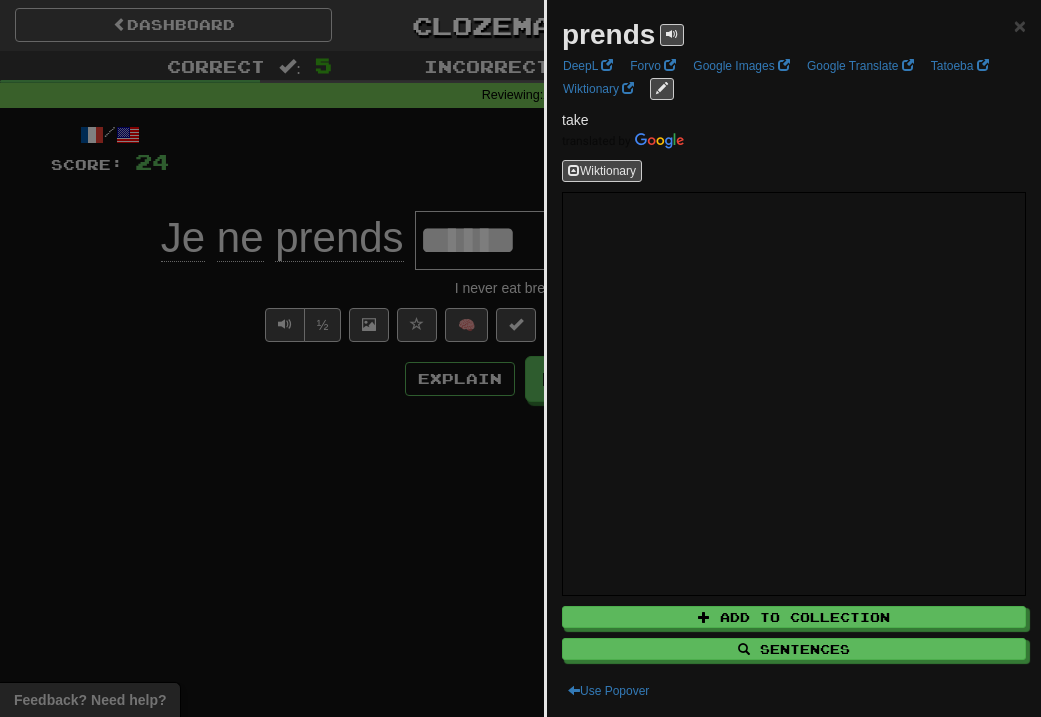 click at bounding box center [520, 358] 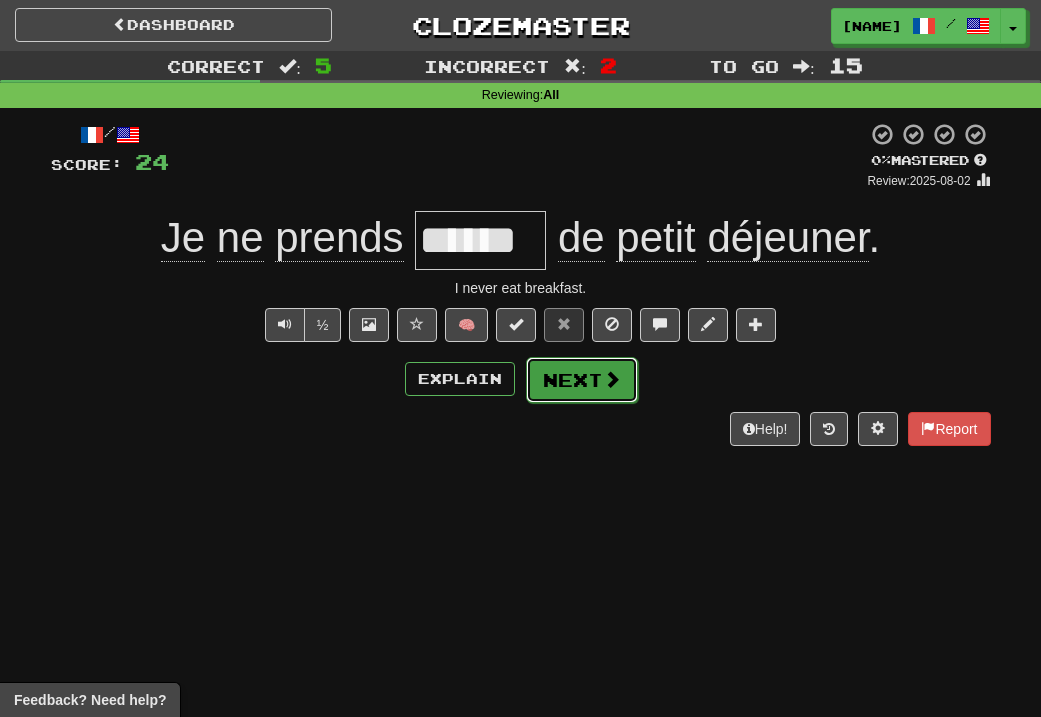 click on "Next" at bounding box center (582, 380) 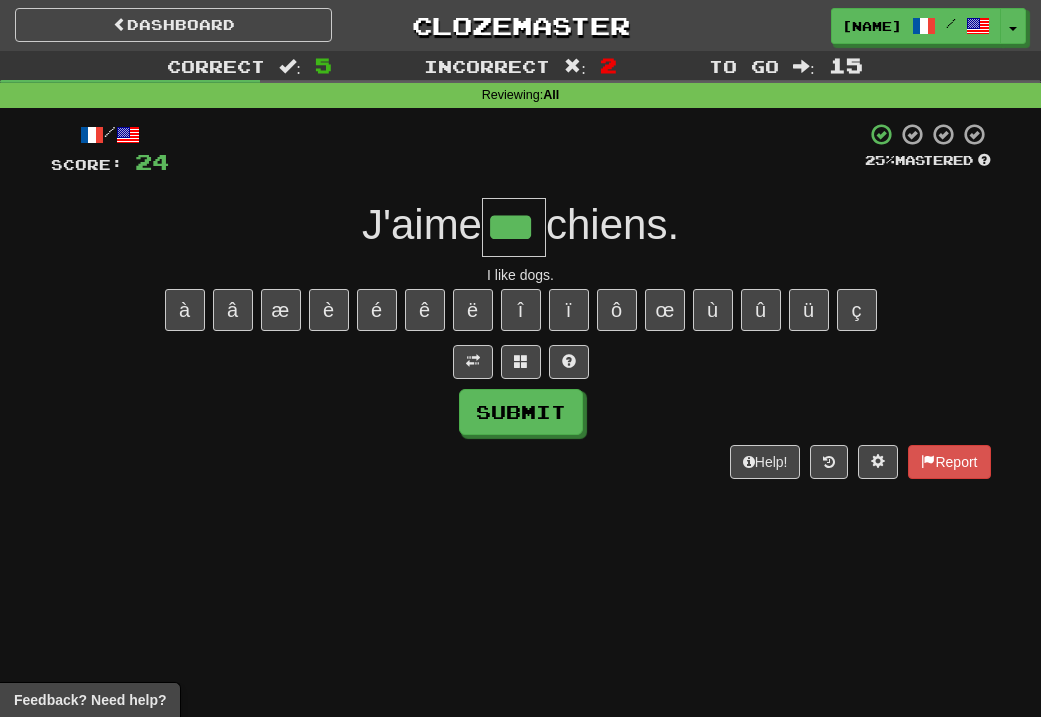 type on "***" 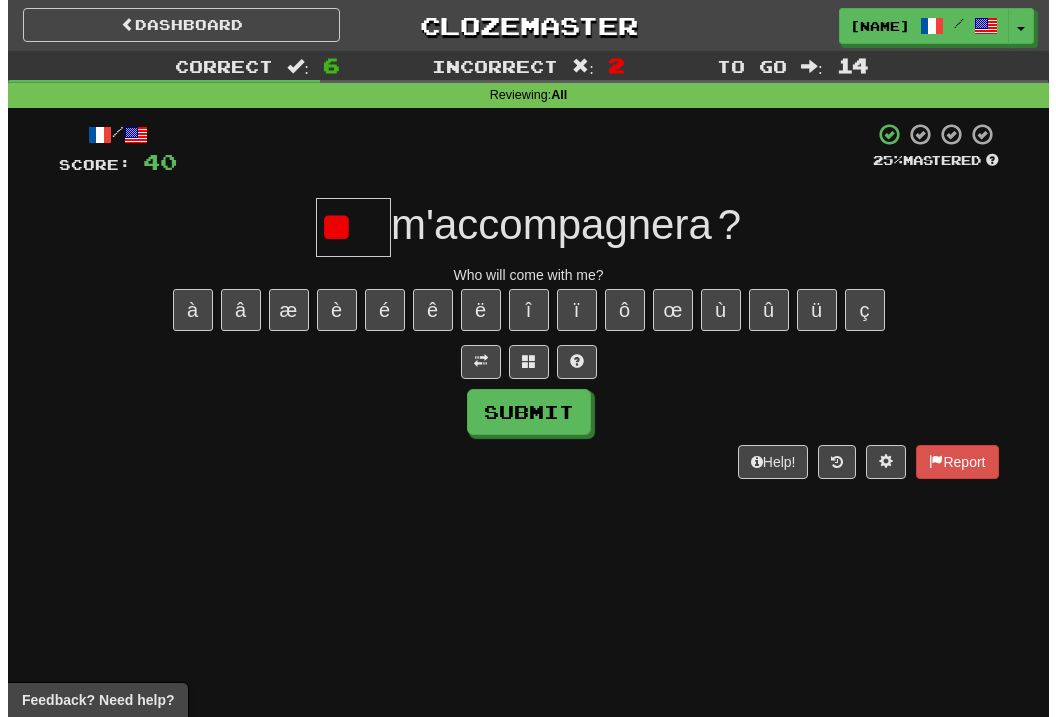 scroll, scrollTop: 0, scrollLeft: 0, axis: both 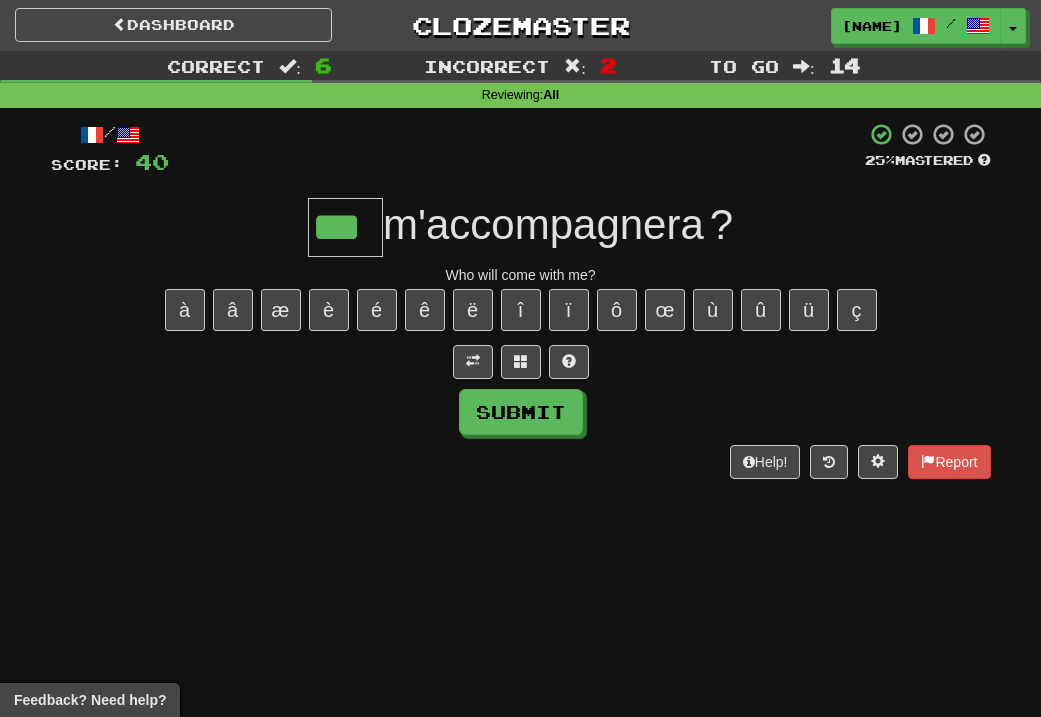 type on "***" 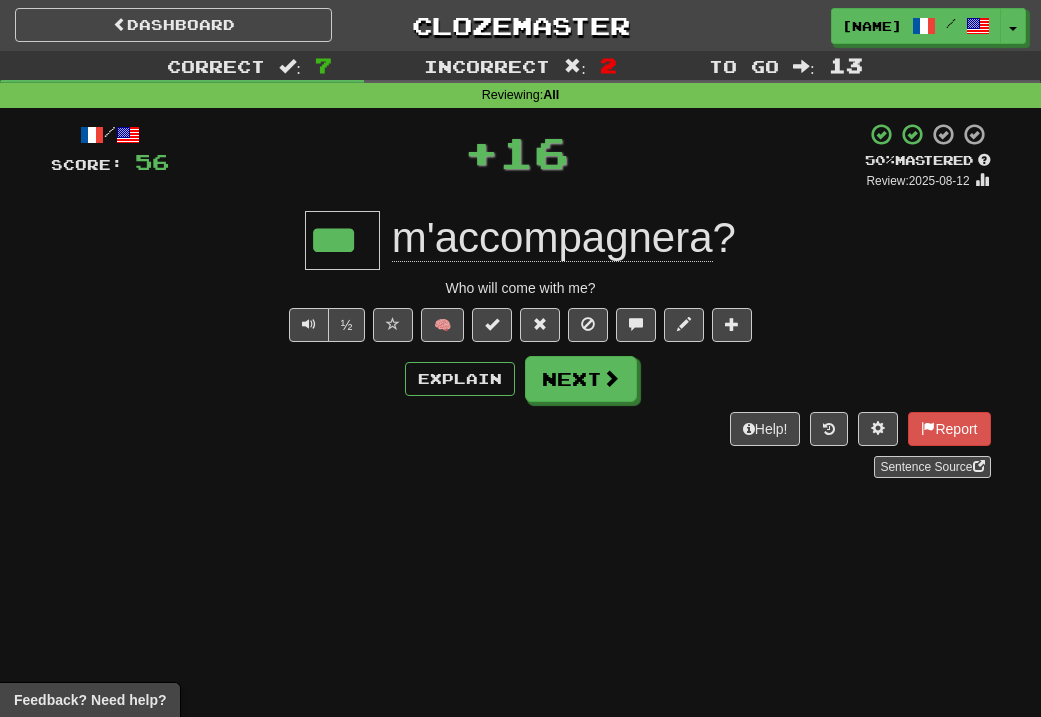 click on "m'accompagnera" at bounding box center (552, 238) 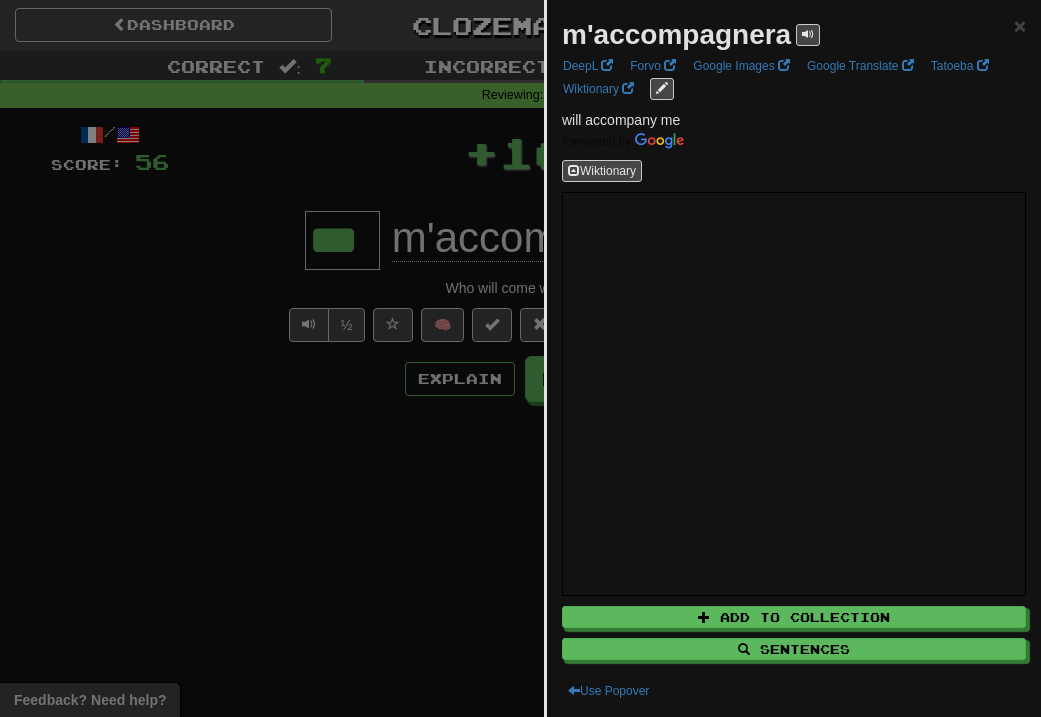 click at bounding box center [520, 358] 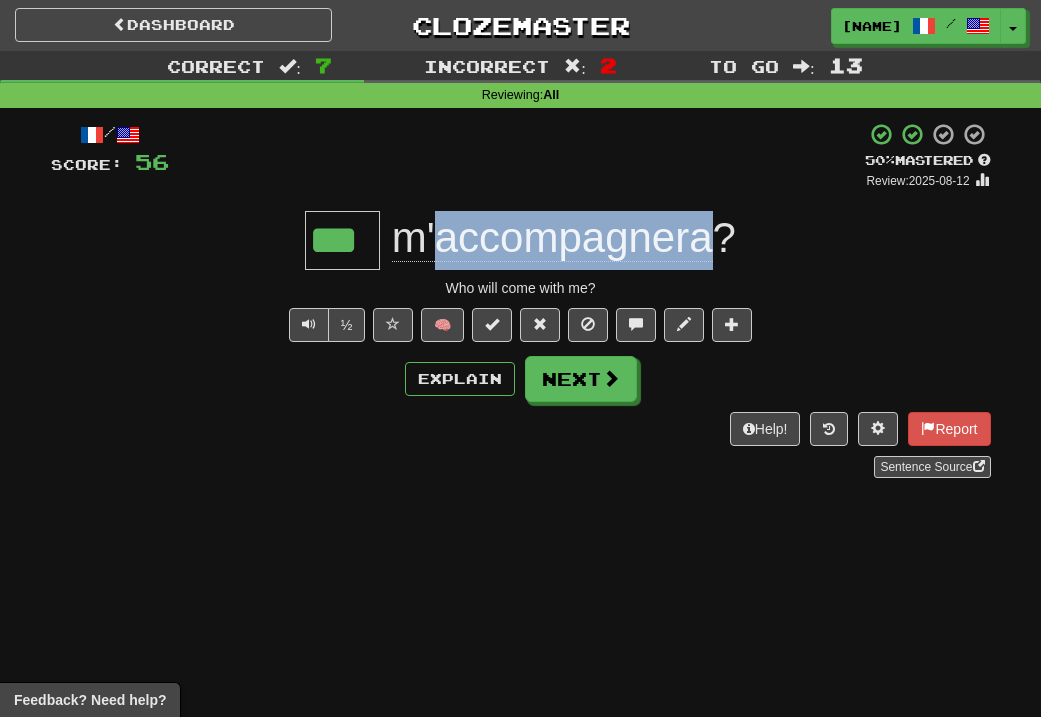 drag, startPoint x: 435, startPoint y: 250, endPoint x: 710, endPoint y: 247, distance: 275.01636 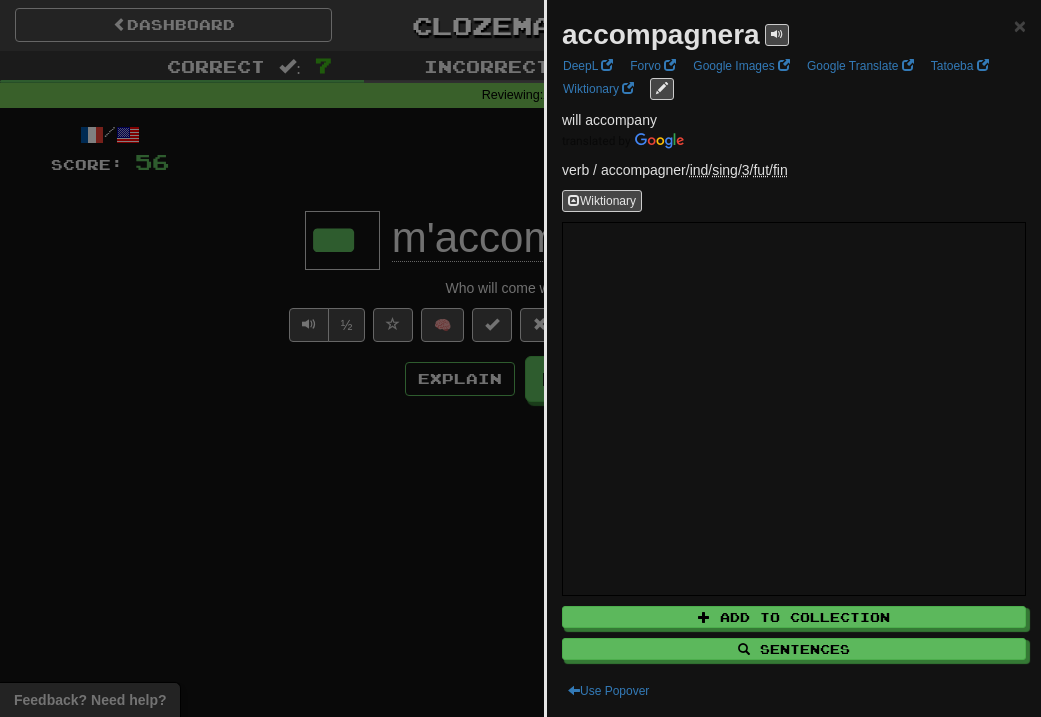 click at bounding box center [520, 358] 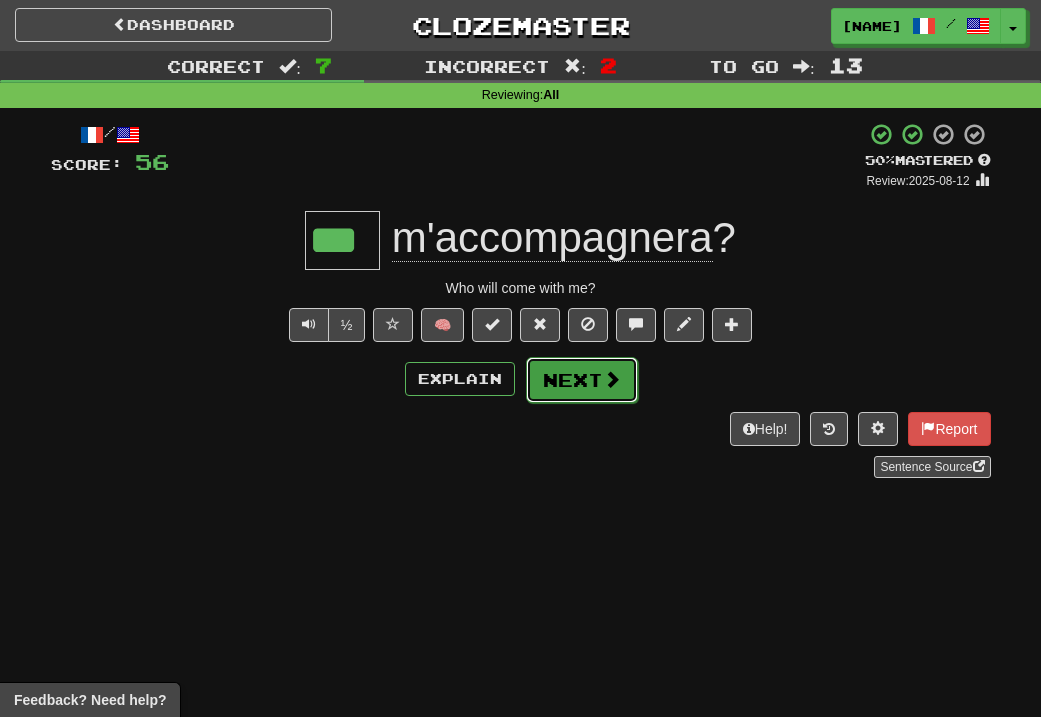 click on "Next" at bounding box center (582, 380) 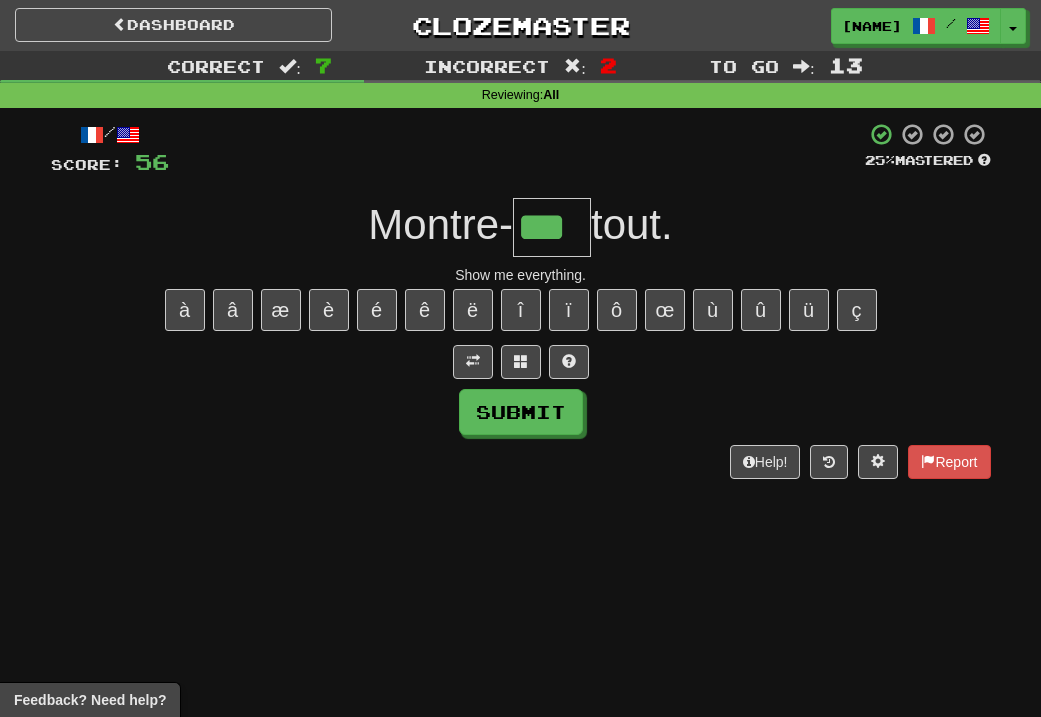 type on "***" 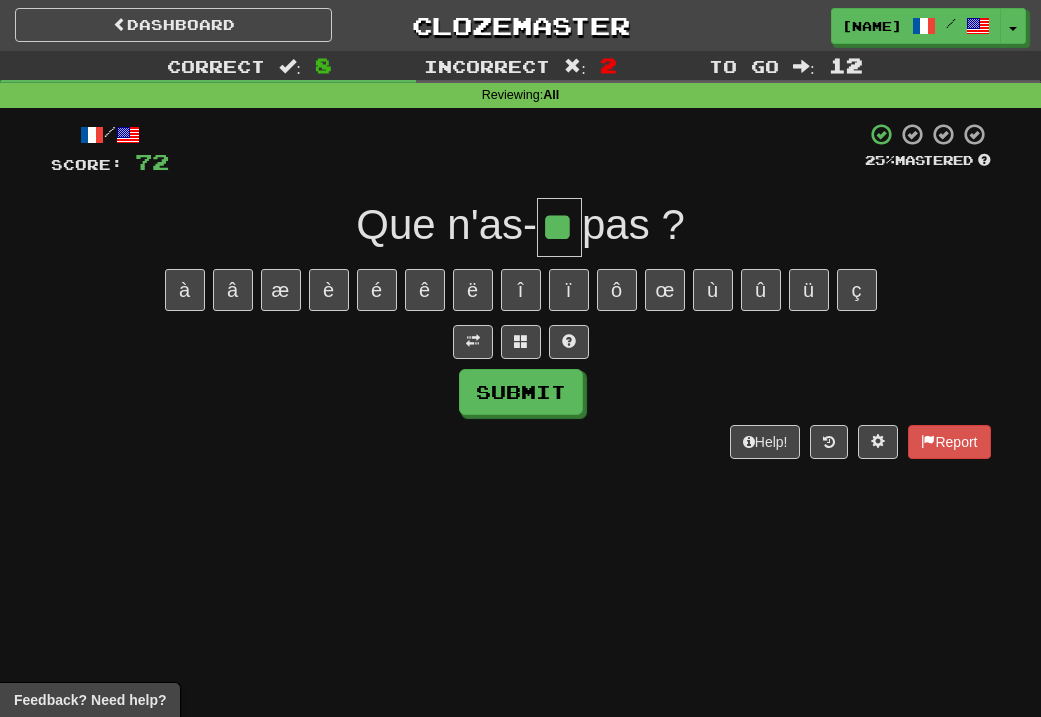 type on "**" 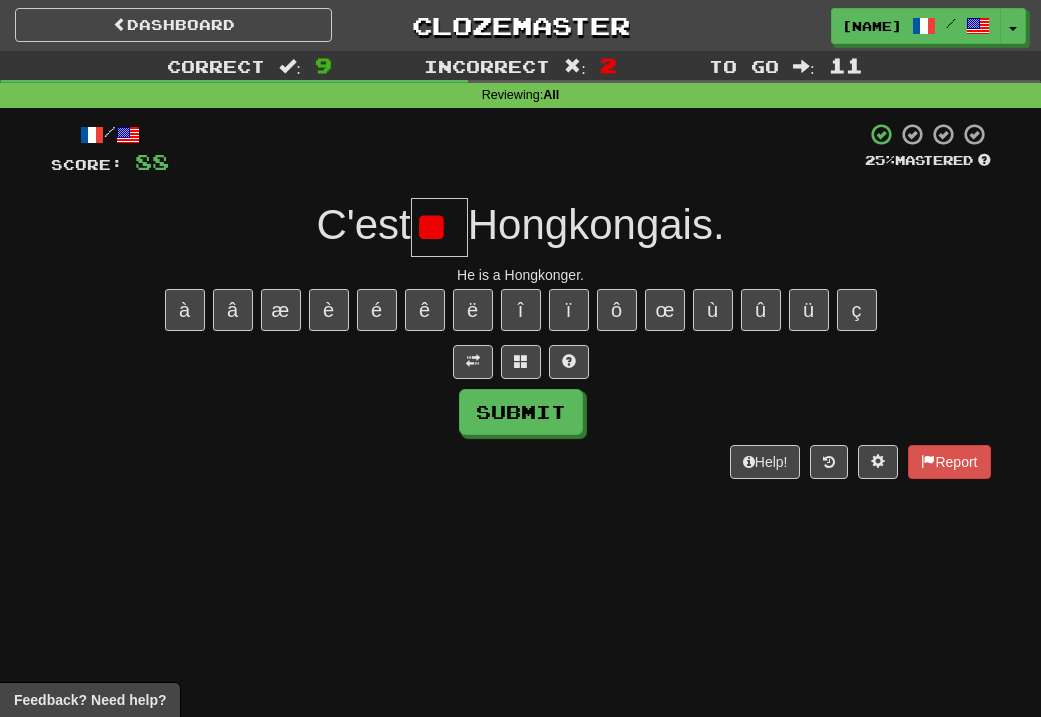type on "*" 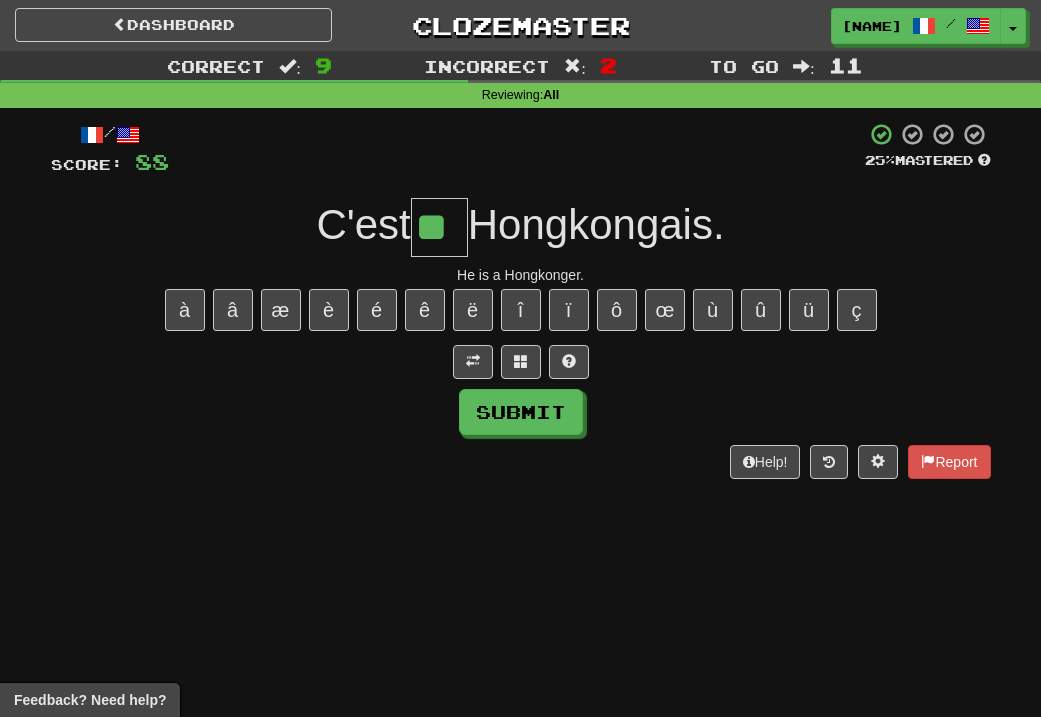 type on "**" 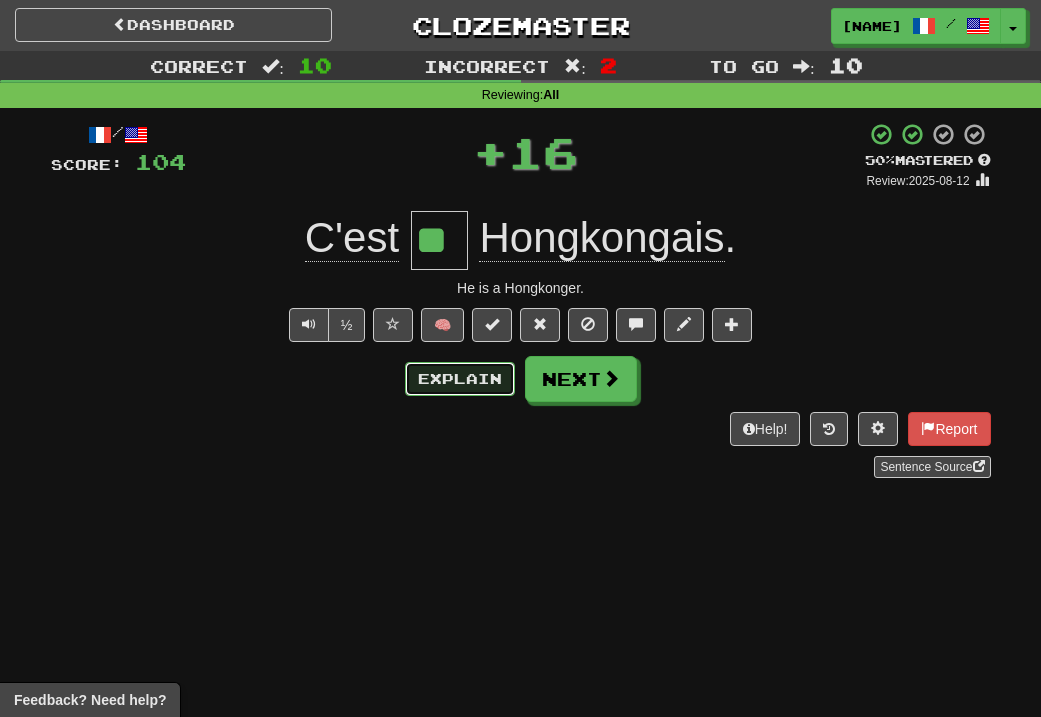 click on "Explain" at bounding box center (460, 379) 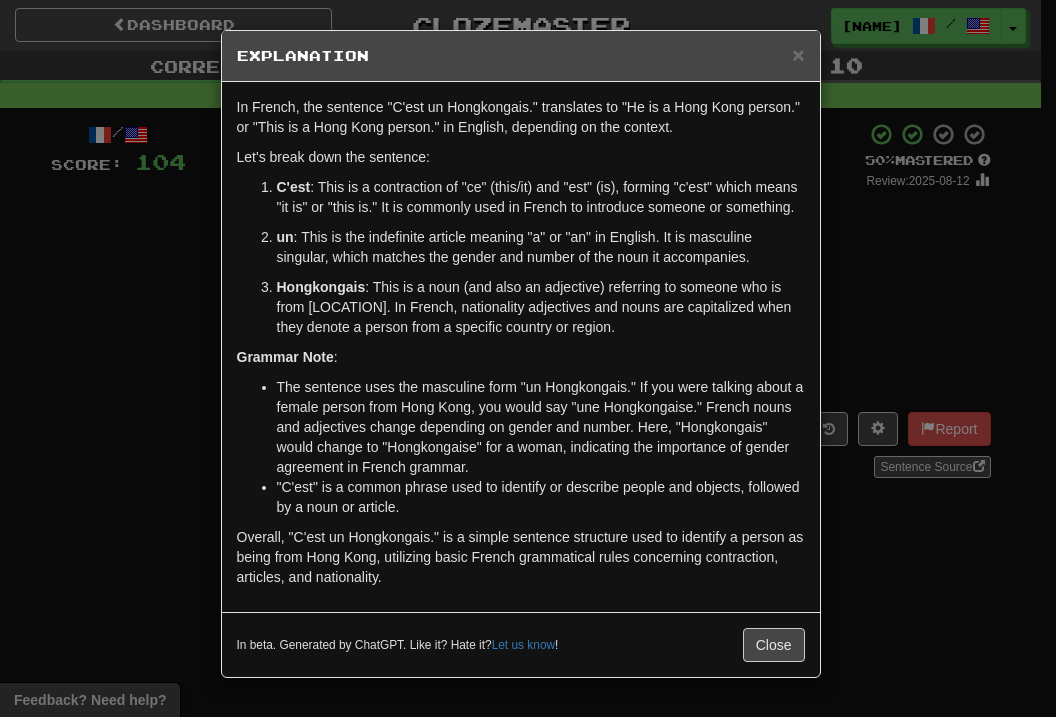 click on "× Explanation In French, the sentence "C'est un Hongkongais." translates to "He is a Hong Kong person." or "This is a Hong Kong person." in English, depending on the context.
Let's break down the sentence:
C'est : This is a contraction of "ce" (this/it) and "est" (is), forming "c'est" which means "it is" or "this is." It is commonly used in French to introduce someone or something.
un : This is the indefinite article meaning "a" or "an" in English. It is masculine singular, which matches the gender and number of the noun it accompanies.
Hongkongais : This is a noun (and also an adjective) referring to someone who is from Hong Kong. In French, nationality adjectives and nouns are capitalized when they denote a person from a specific country or region.
Grammar Note :
"C'est" is a common phrase used to identify or describe people and objects, followed by a noun or article.
In beta. Generated by ChatGPT. Like it? Hate it?  Let us know ! Close" at bounding box center (528, 358) 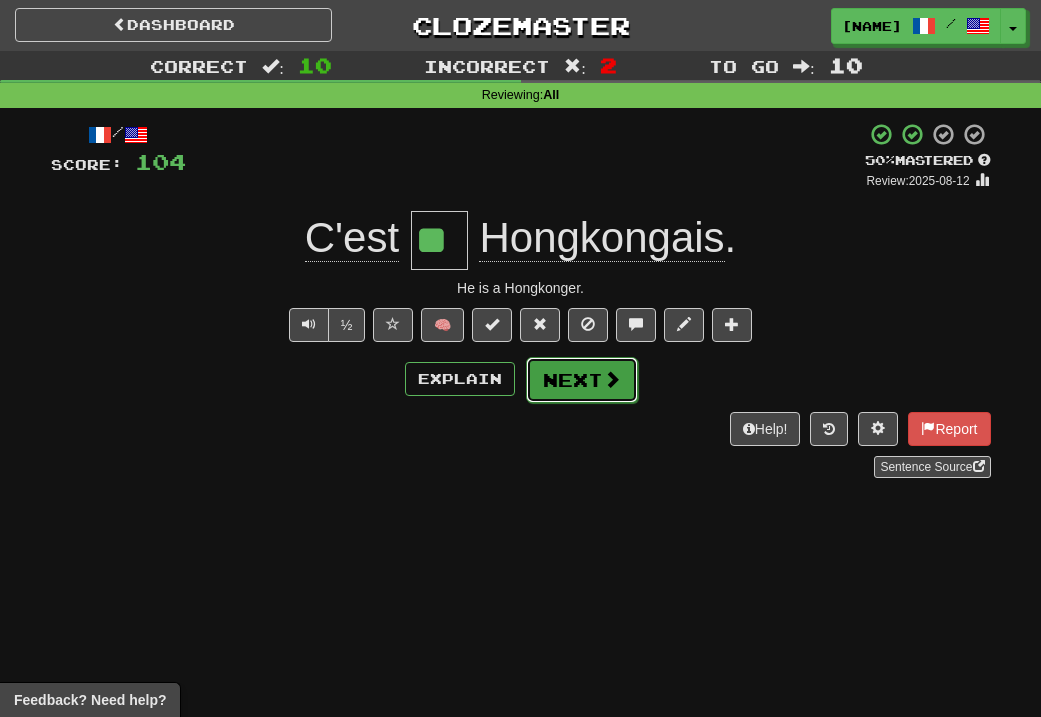 click on "Next" at bounding box center [582, 380] 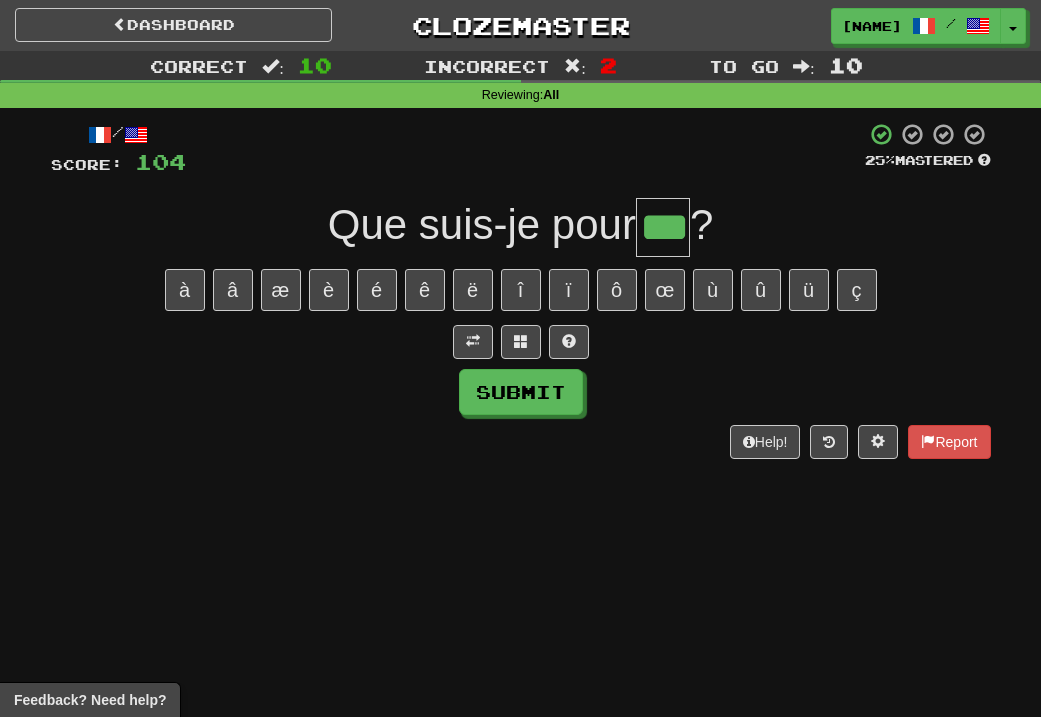 type on "***" 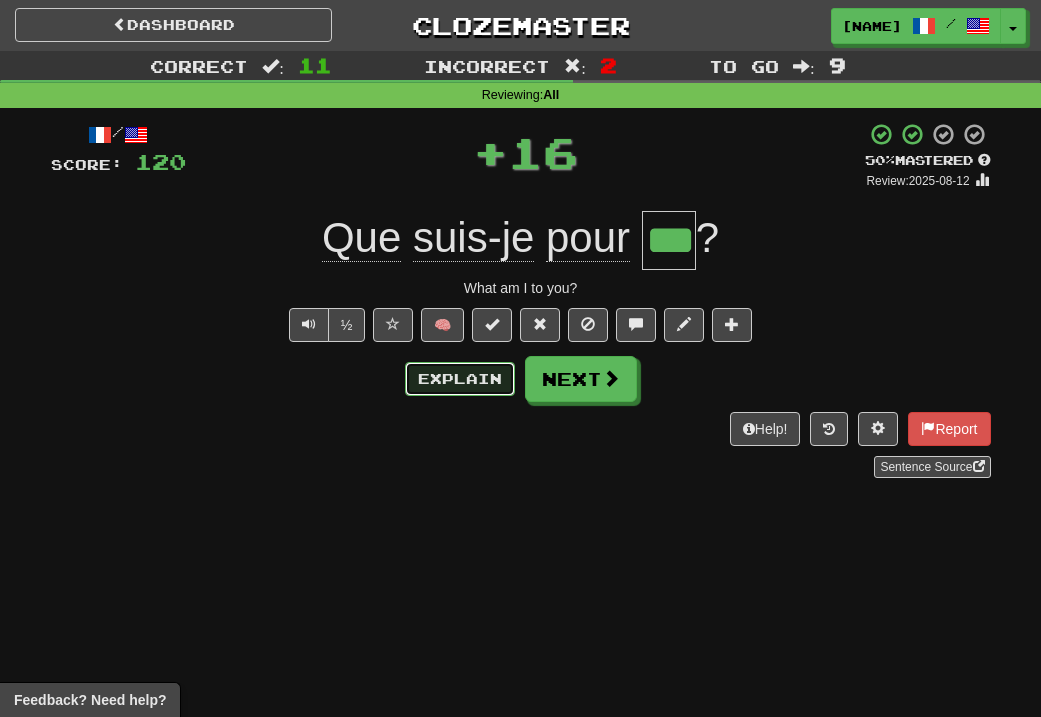 click on "Explain" at bounding box center (460, 379) 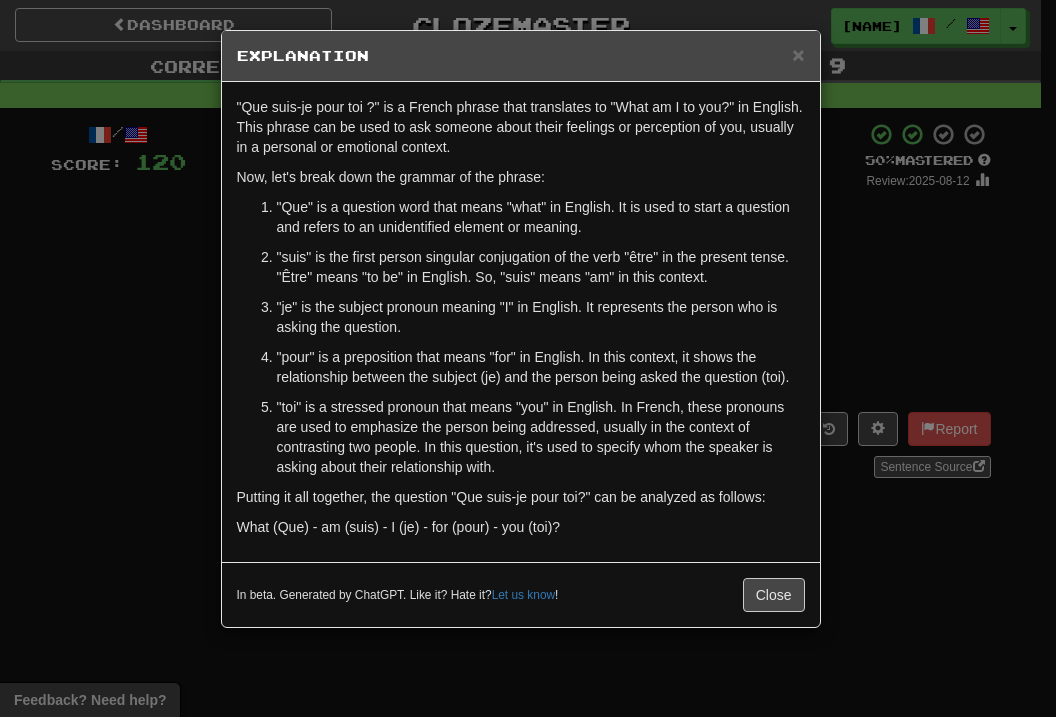 click on "× Explanation "Que suis-je pour toi ?" is a French phrase that translates to "What am I to you?" in English. This phrase can be used to ask someone about their feelings or perception of you, usually in a personal or emotional context.
Now, let's break down the grammar of the phrase:
"Que" is a question word that means "what" in English. It is used to start a question and refers to an unidentified element or meaning.
"suis" is the first person singular conjugation of the verb "être" in the present tense. "Être" means "to be" in English. So, "suis" means "am" in this context.
"je" is the subject pronoun meaning "I" in English. It represents the person who is asking the question.
"pour" is a preposition that means "for" in English. In this context, it shows the relationship between the subject (je) and the person being asked the question (toi).
Putting it all together, the question "Que suis-je pour toi?" can be analyzed as follows:
Let us know ! Close" at bounding box center (528, 358) 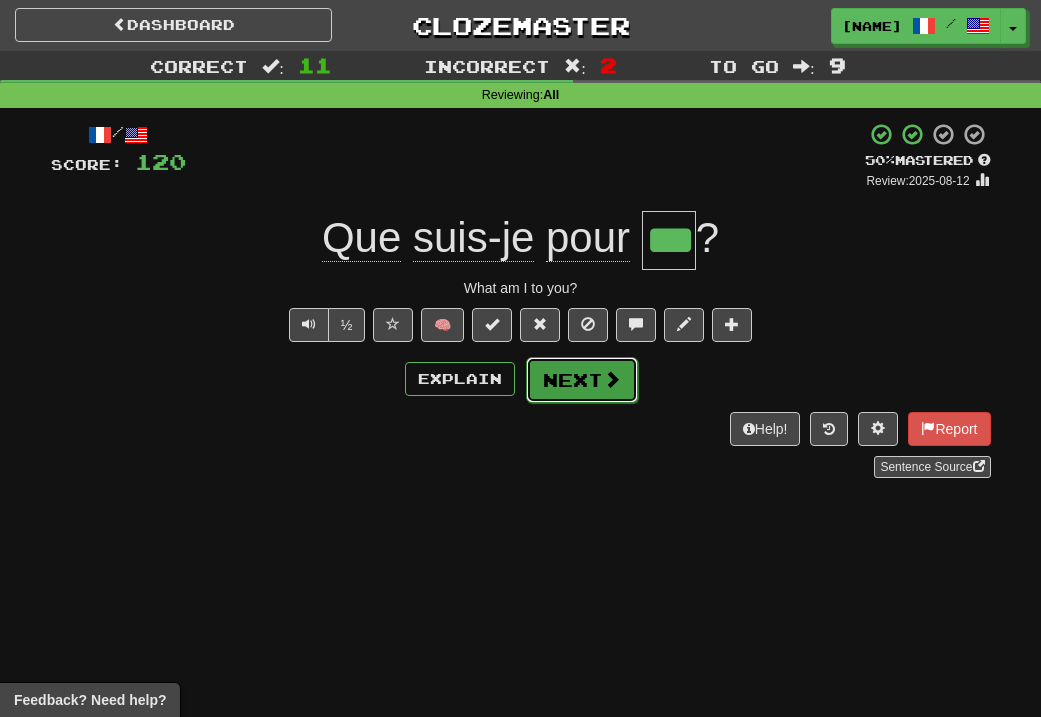 click on "Next" at bounding box center (582, 380) 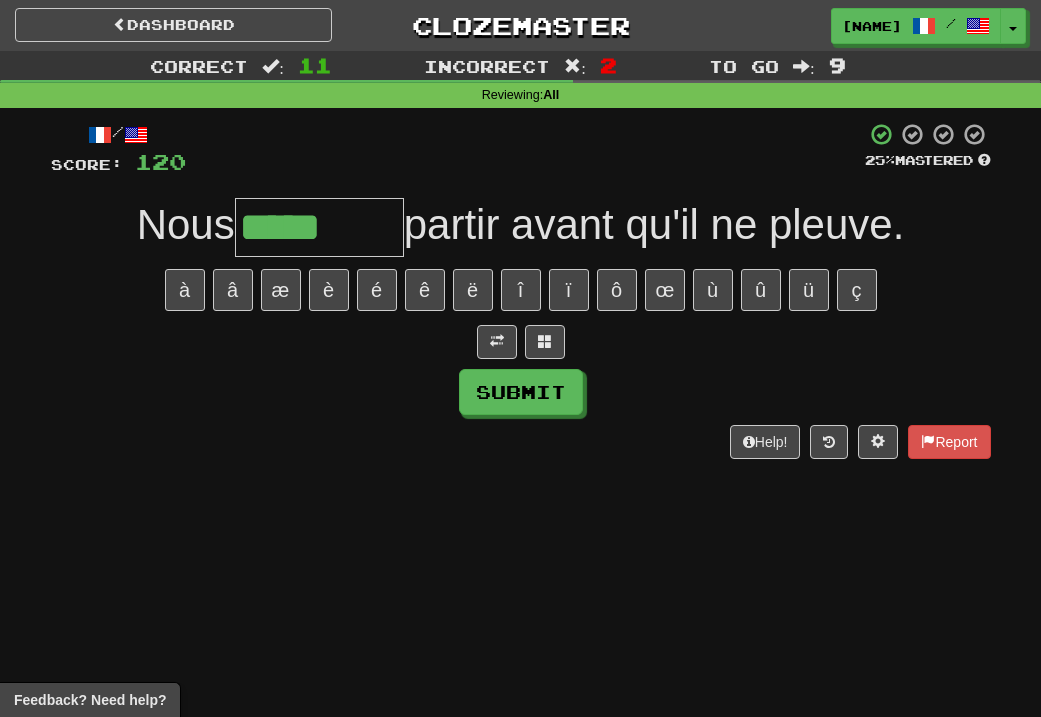 type on "********" 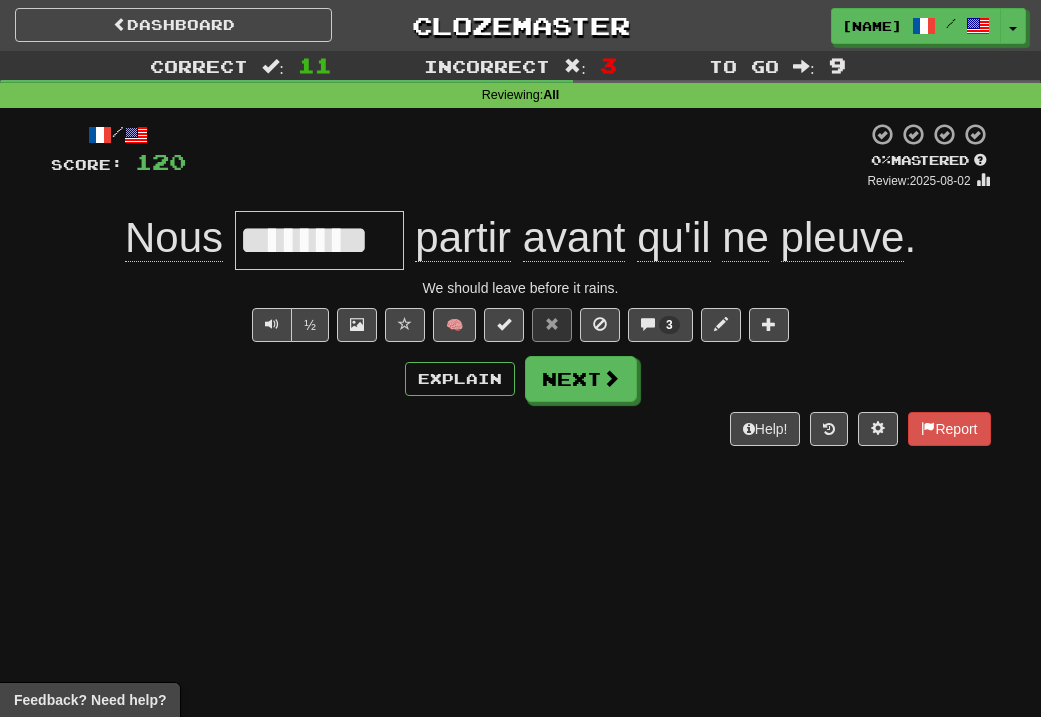 click on "🧠 3" at bounding box center (587, 324) 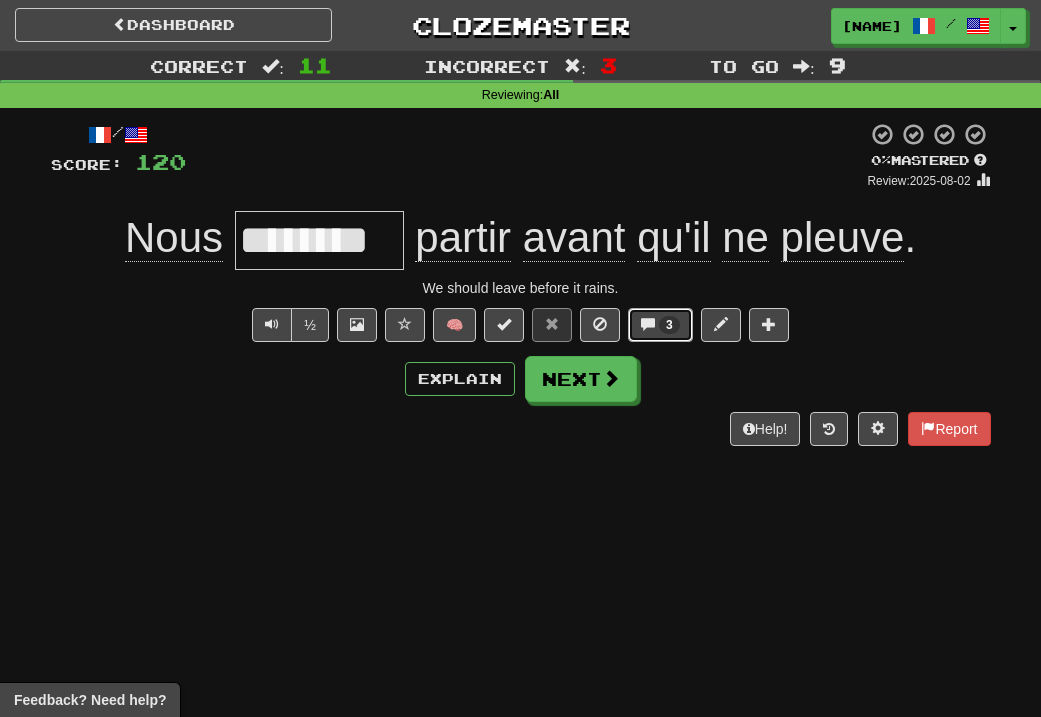 click on "3" at bounding box center [660, 325] 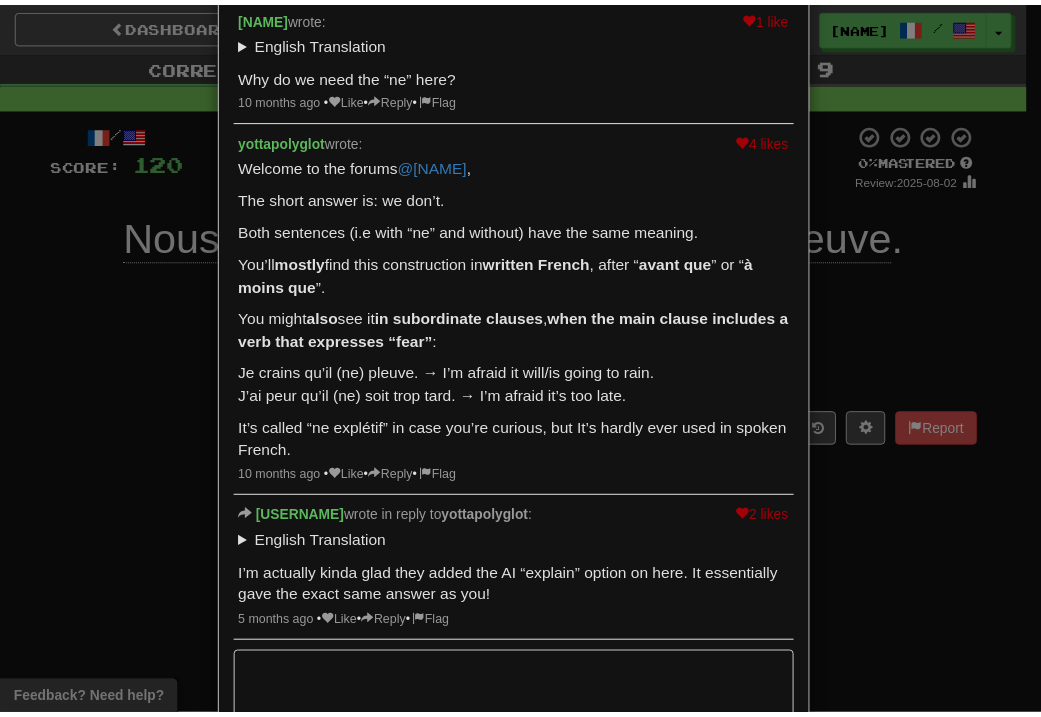 scroll, scrollTop: 198, scrollLeft: 0, axis: vertical 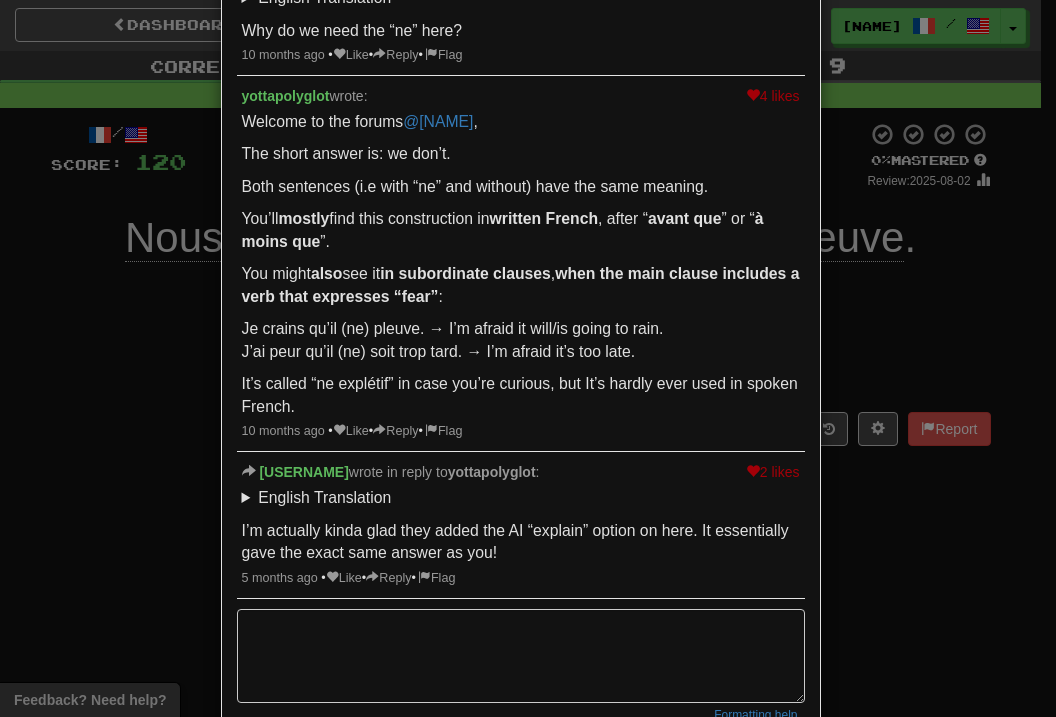 click on "× Discussion View in the forum  Nous  devrions  partir avant qu'il ne pleuve.
1
like
Cadmean-Victory
wrote:
English Translation
We should leave before it rains.
Why do we need the “ne” here?
10 months ago
•
Like
•
Reply
•
Flag
4
likes
yottapolyglot
wrote:
Welcome to the forums  @Cadmean-Victory ,
The short answer is: we don’t.
Both sentences (i.e with “ne” and without) have the same meaning.
You’ll  mostly  find this construction in  written French , after “ avant que ” or  “ à moins que ”.
You might  also  see it  in subordinate clauses ,  when the main clause includes a verb that expresses “fear” :
Je crains qu’il (ne) pleuve. → I’m afraid it will/is going to rain.
J’ai peur qu’il (ne) soit trop tard. → I’m afraid it’s too late.
It’s called “ne explétif” in case you’re curious, but It’s hardly ever used in spoken French.
10 months ago
•
Like
•
Reply" at bounding box center (528, 358) 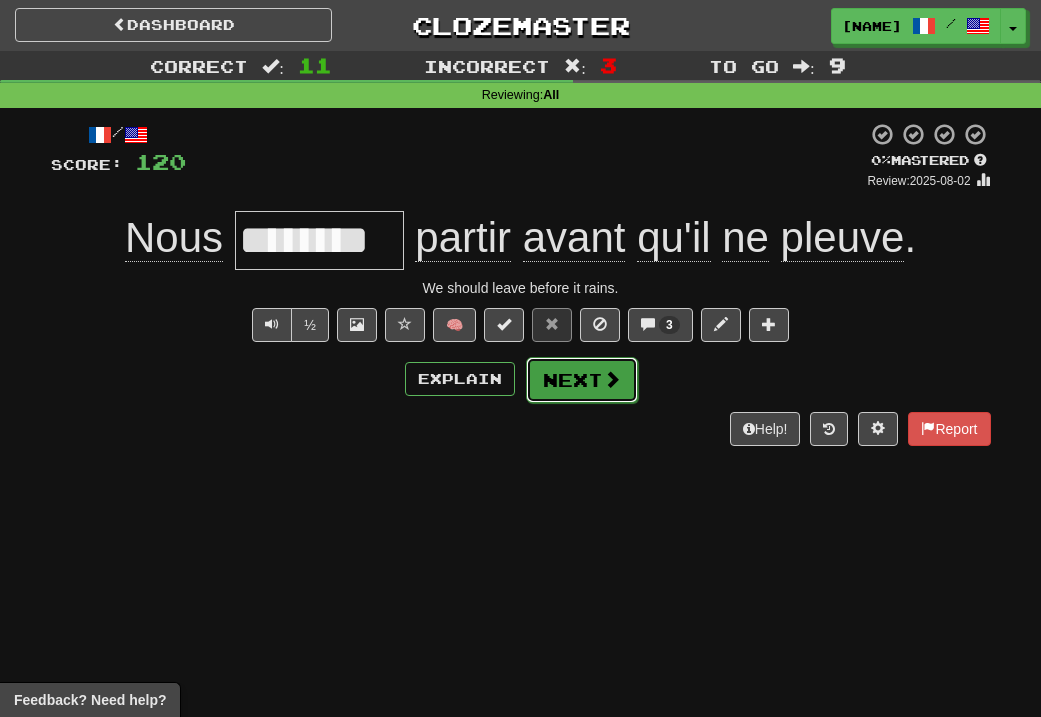 scroll, scrollTop: 4, scrollLeft: 0, axis: vertical 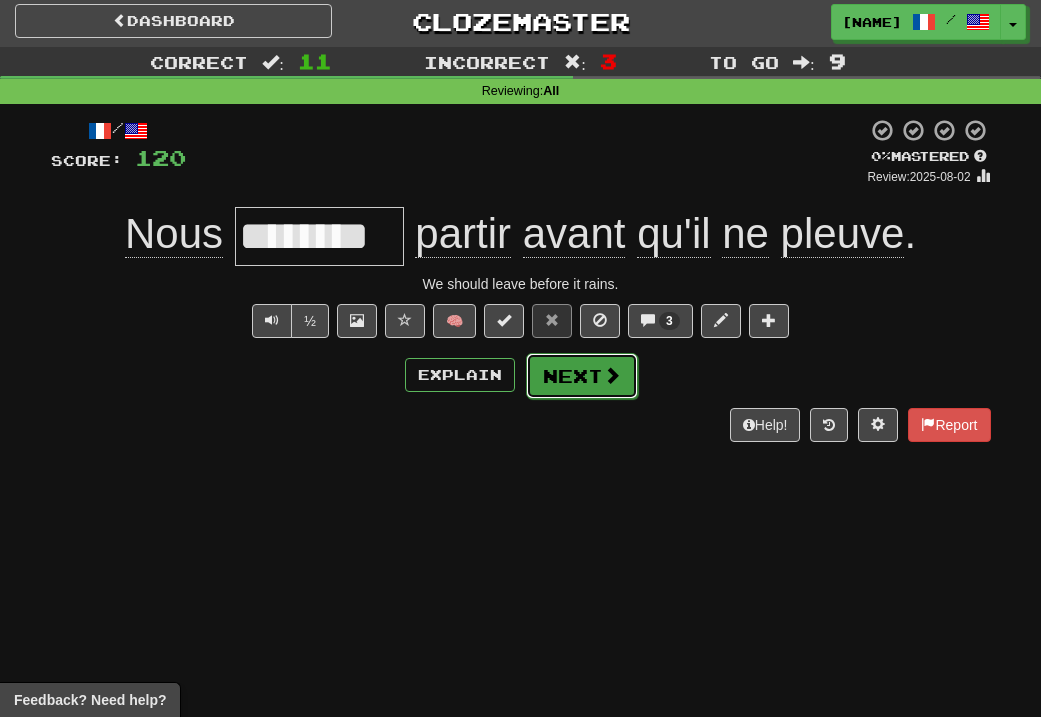 click on "Next" at bounding box center [582, 376] 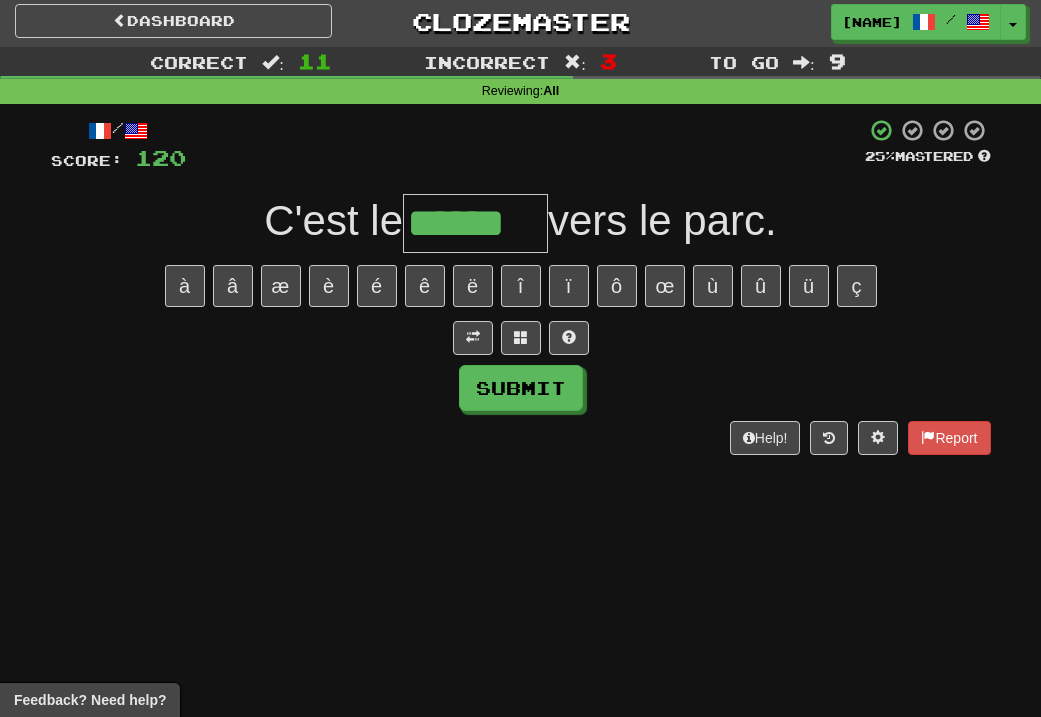 type on "******" 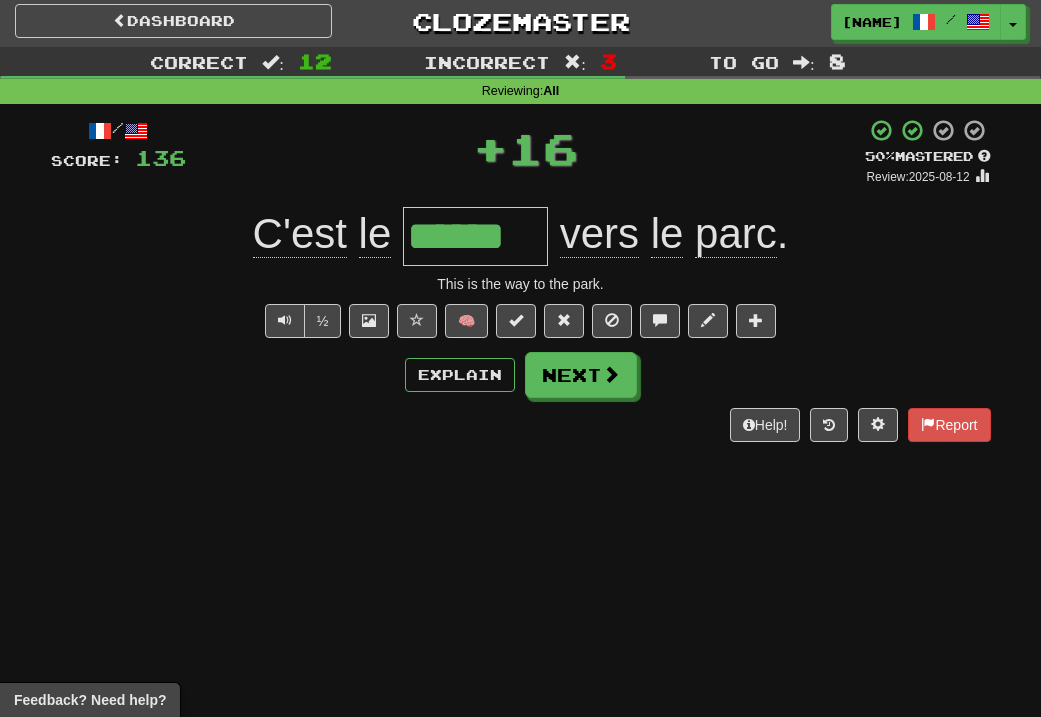 click on "******" at bounding box center (475, 236) 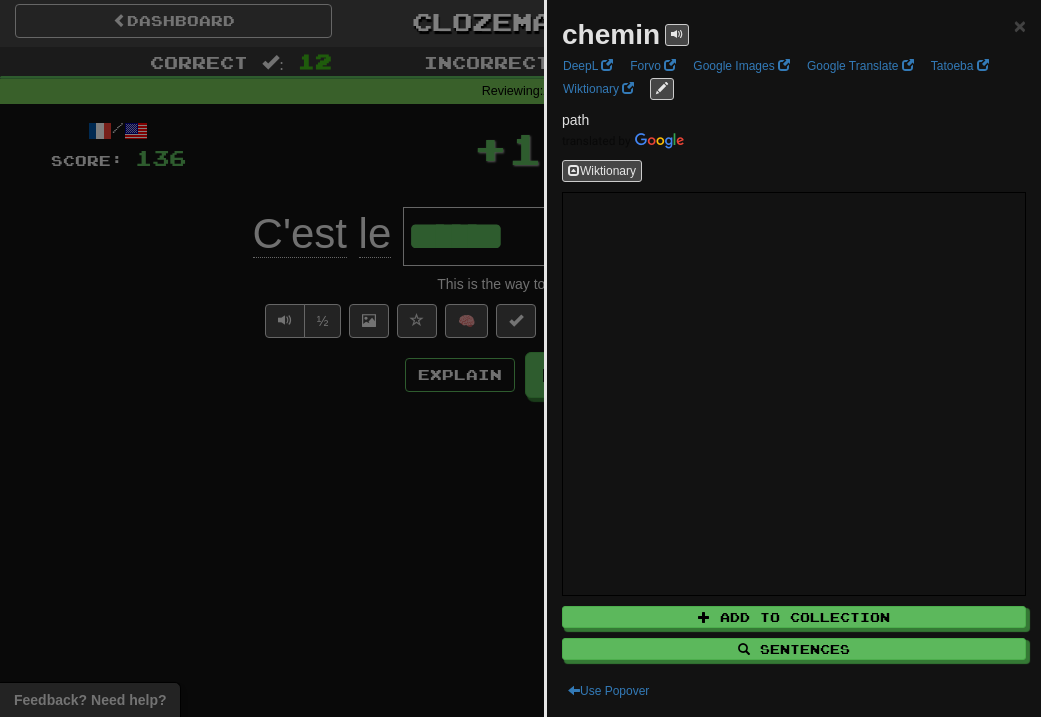 click at bounding box center (520, 358) 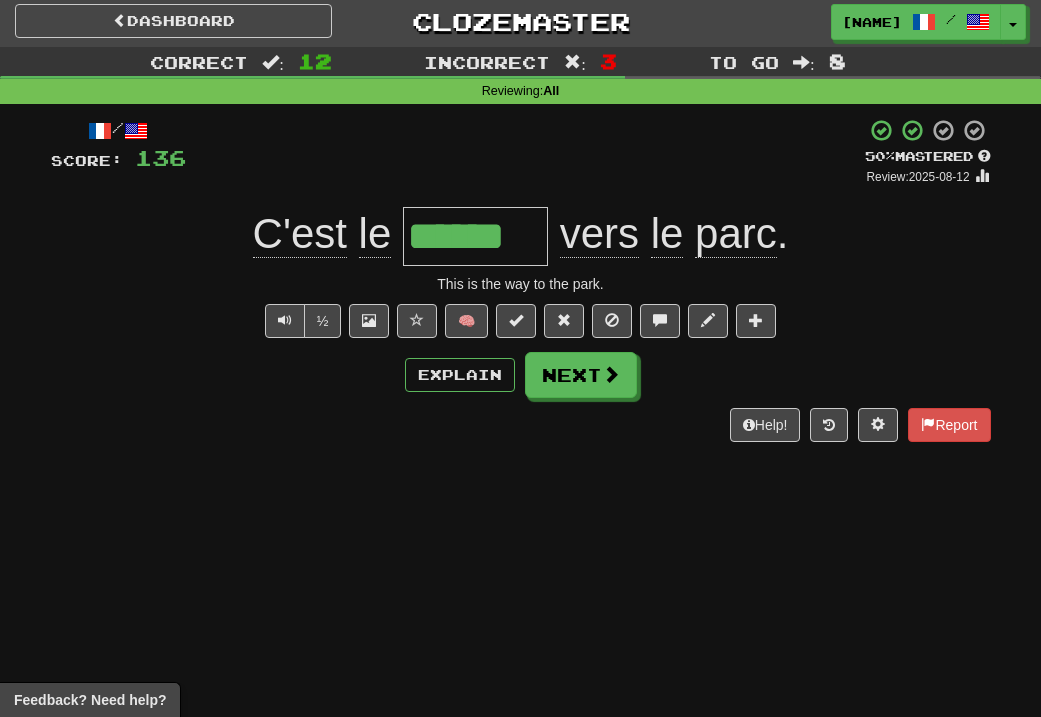 click on "vers" at bounding box center (599, 234) 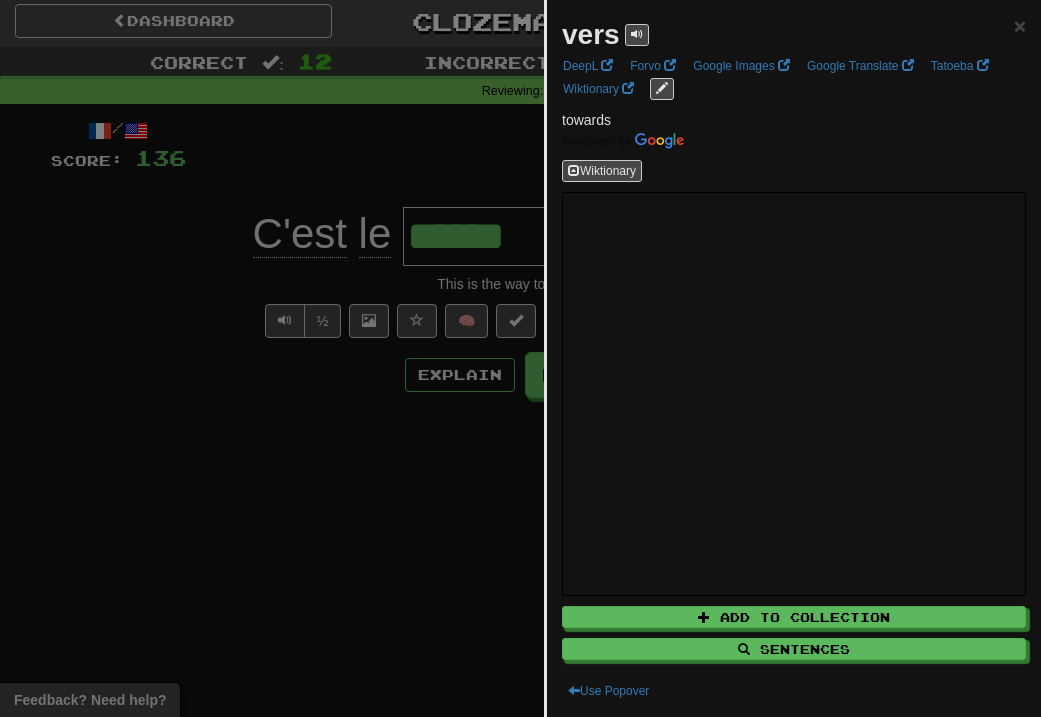 click at bounding box center [520, 358] 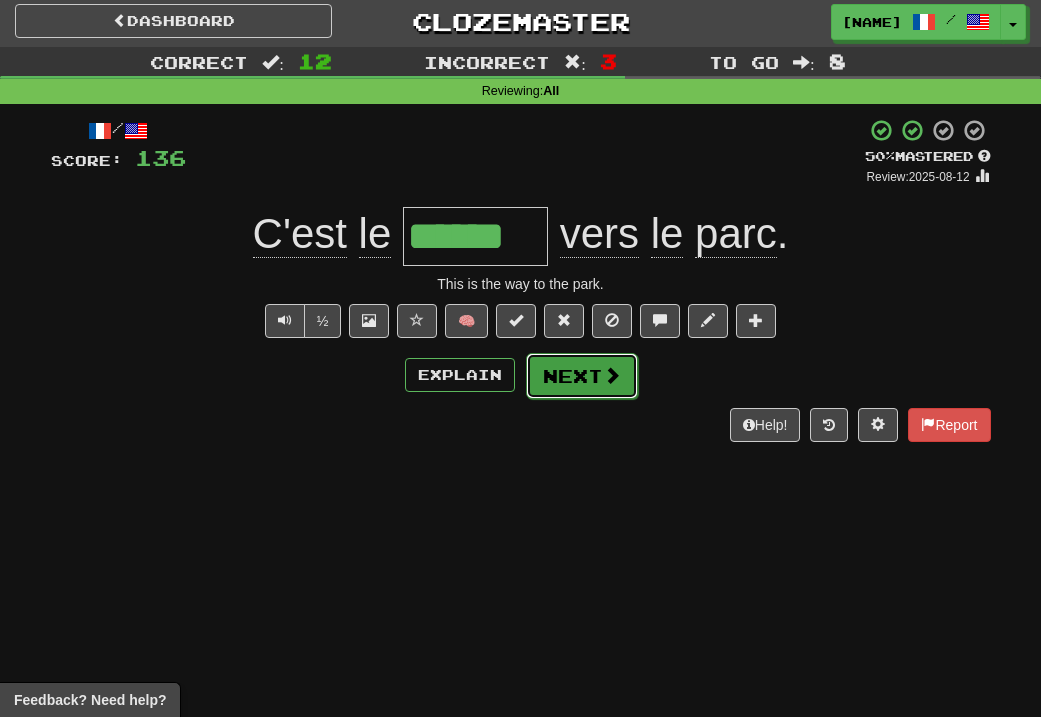 click on "Next" at bounding box center (582, 376) 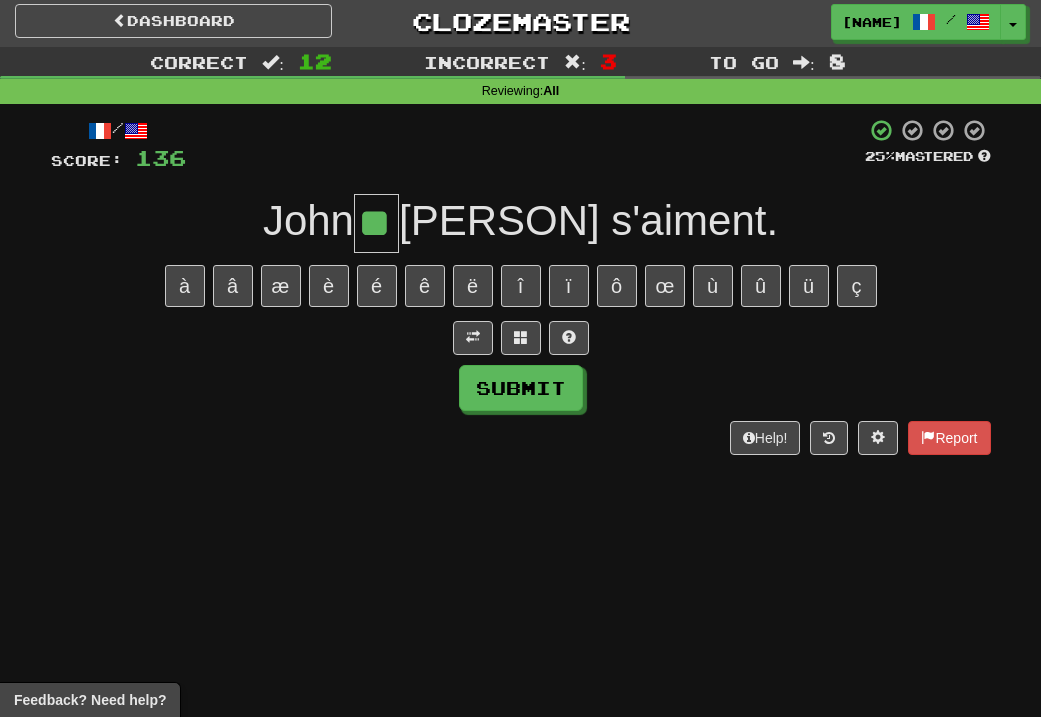type on "**" 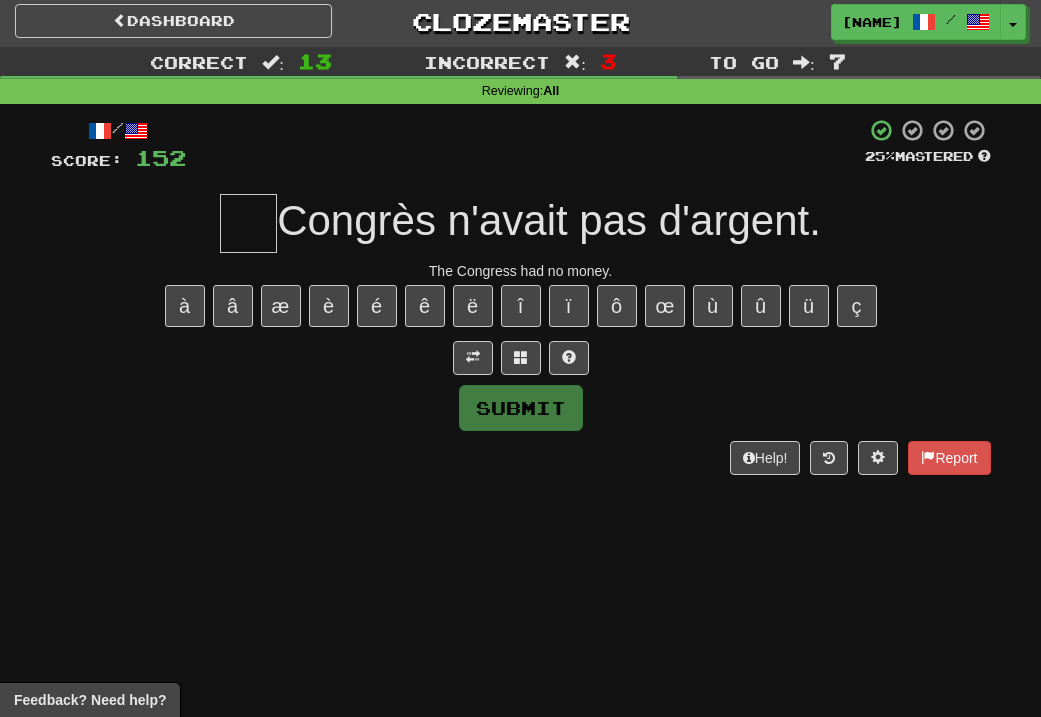 type on "*" 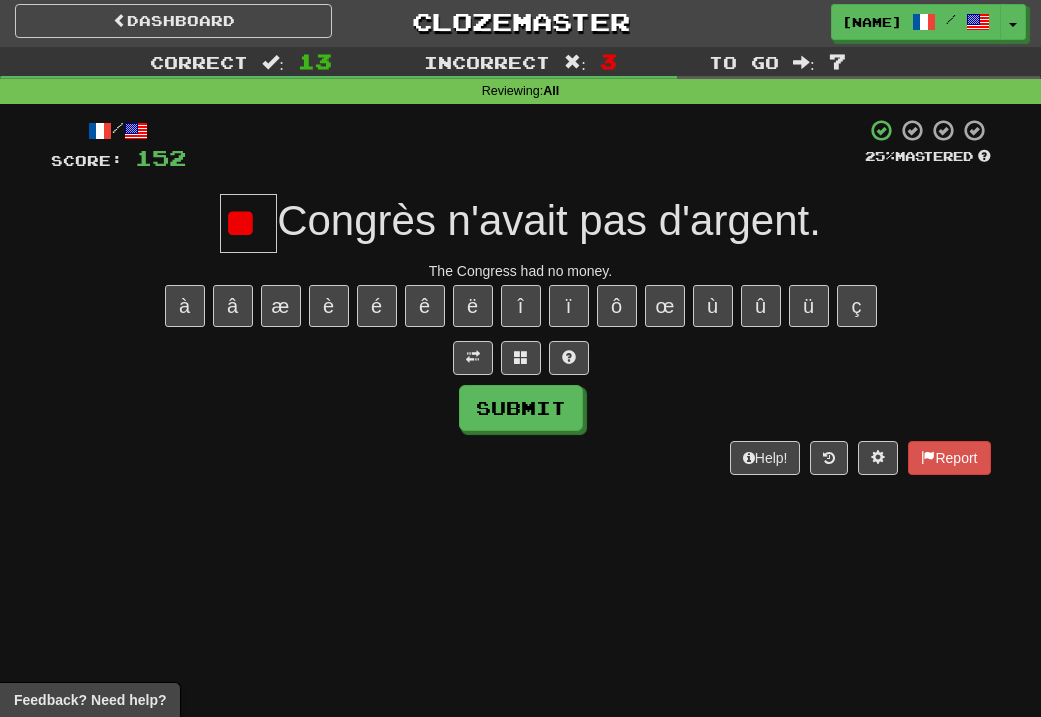 scroll, scrollTop: 0, scrollLeft: 0, axis: both 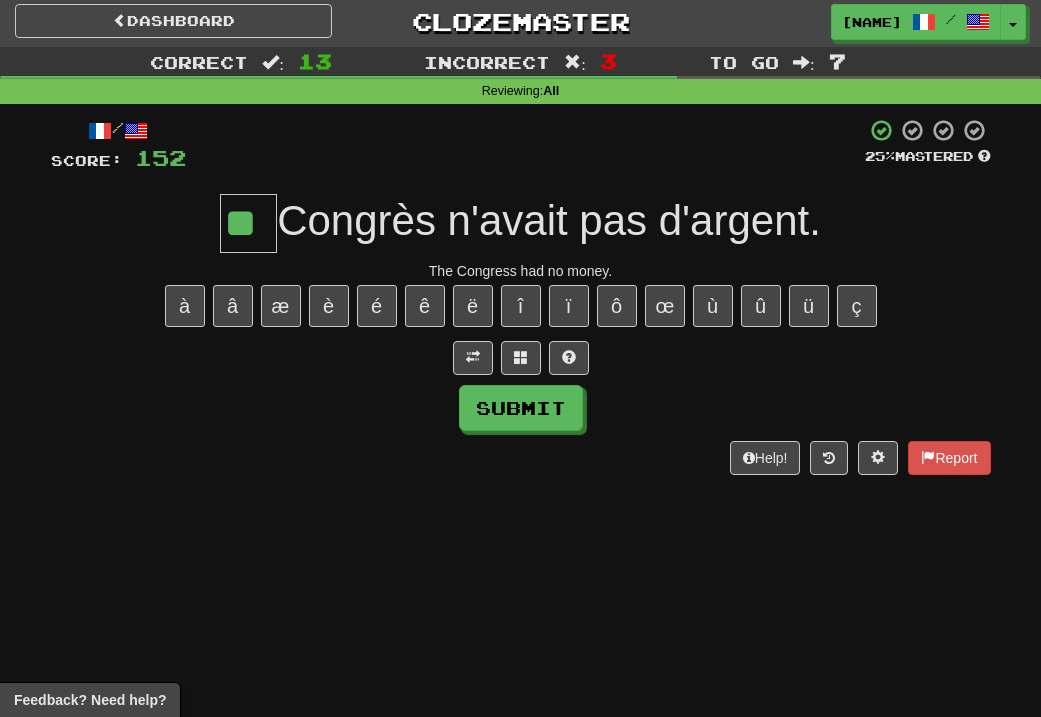 type on "**" 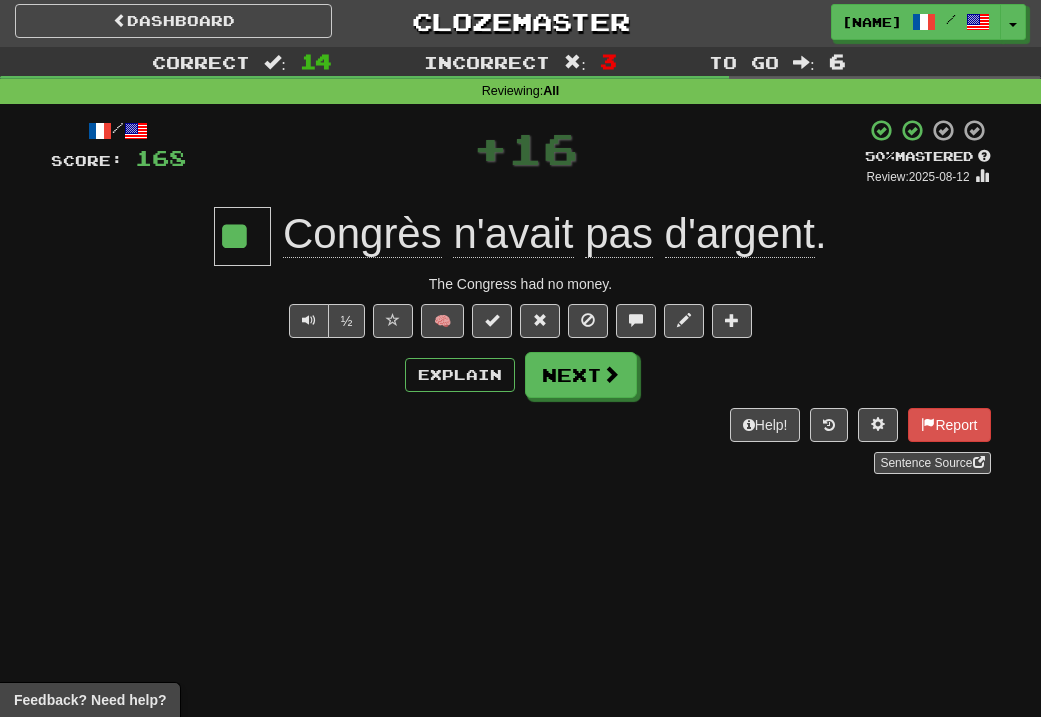 click on "Congrès" at bounding box center [362, 234] 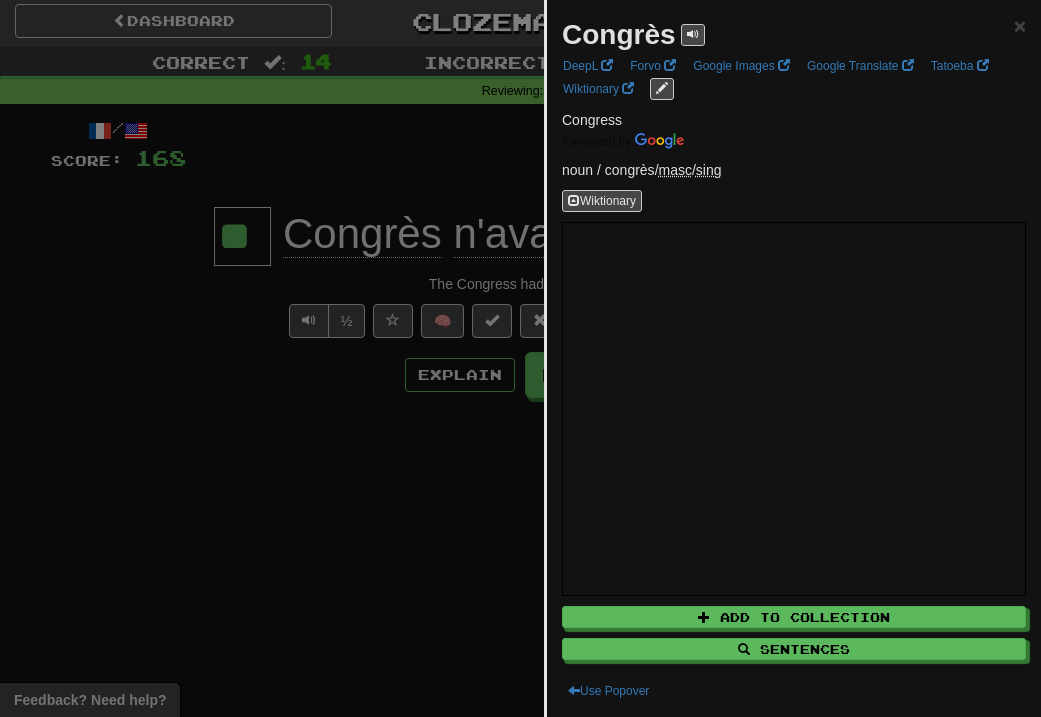 click at bounding box center [520, 358] 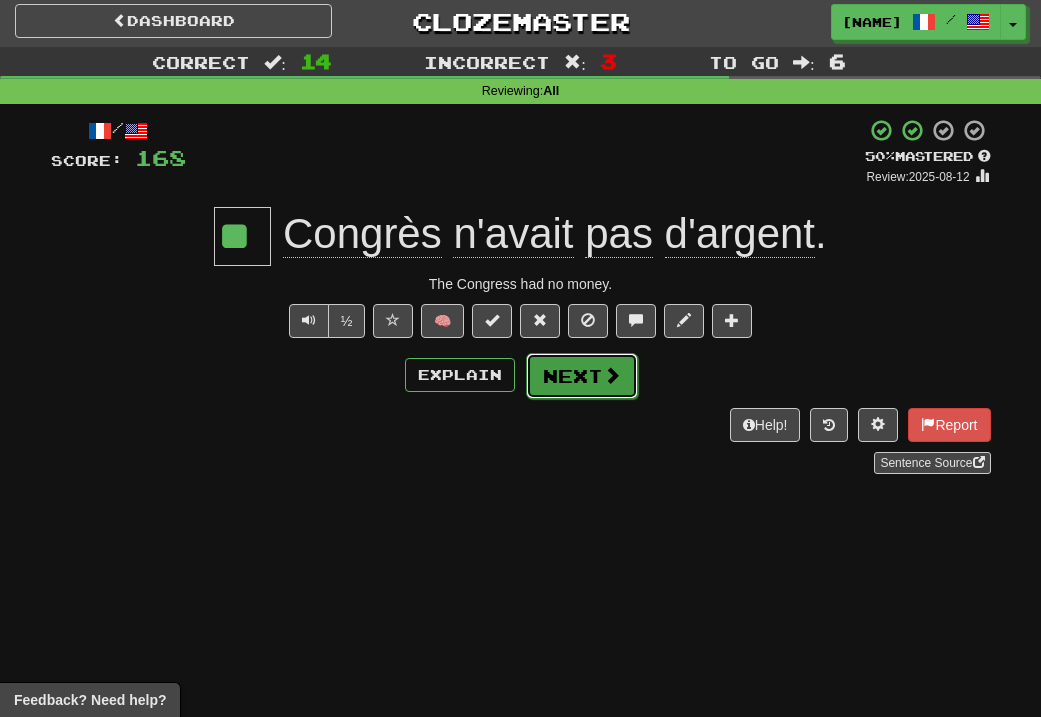 click on "Next" at bounding box center (582, 376) 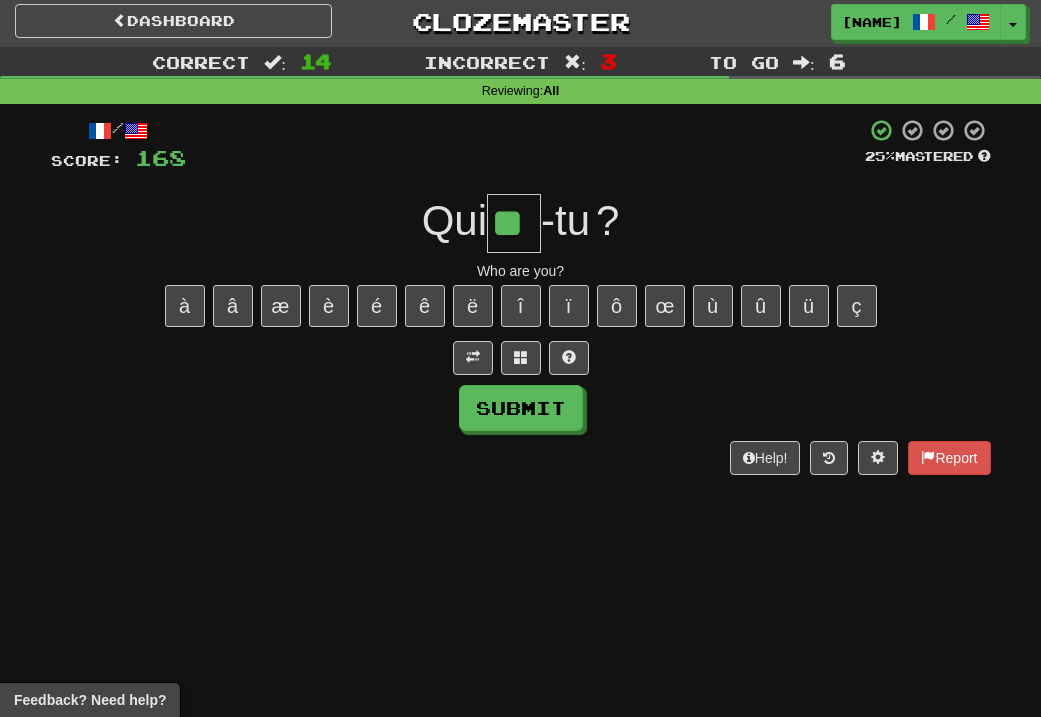 type on "**" 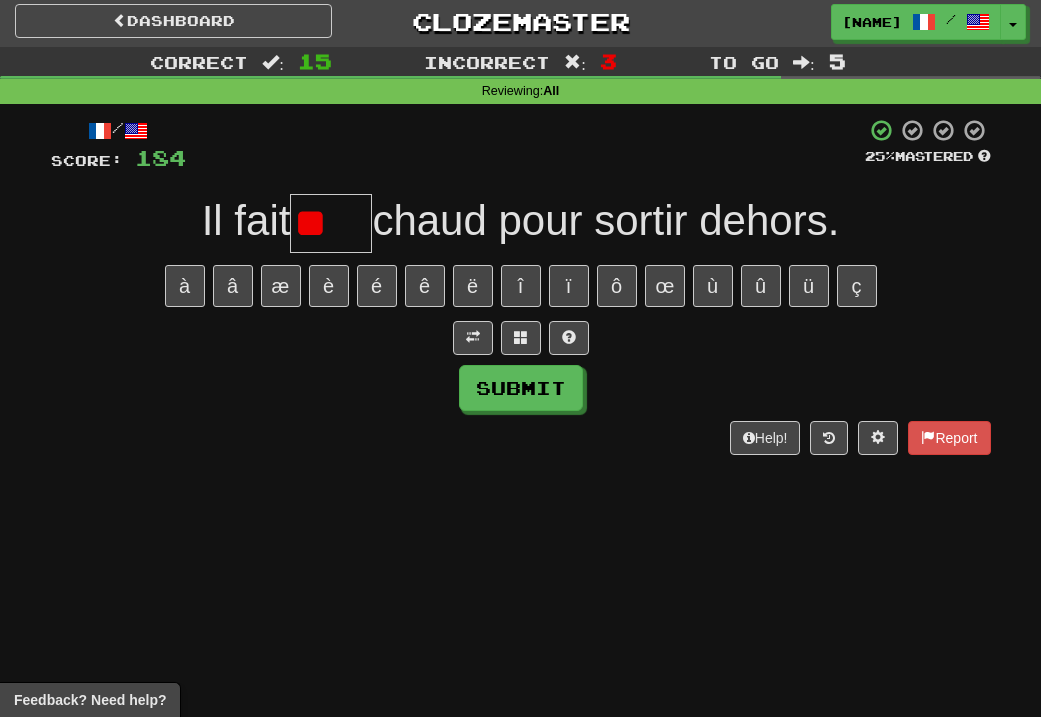 type on "*" 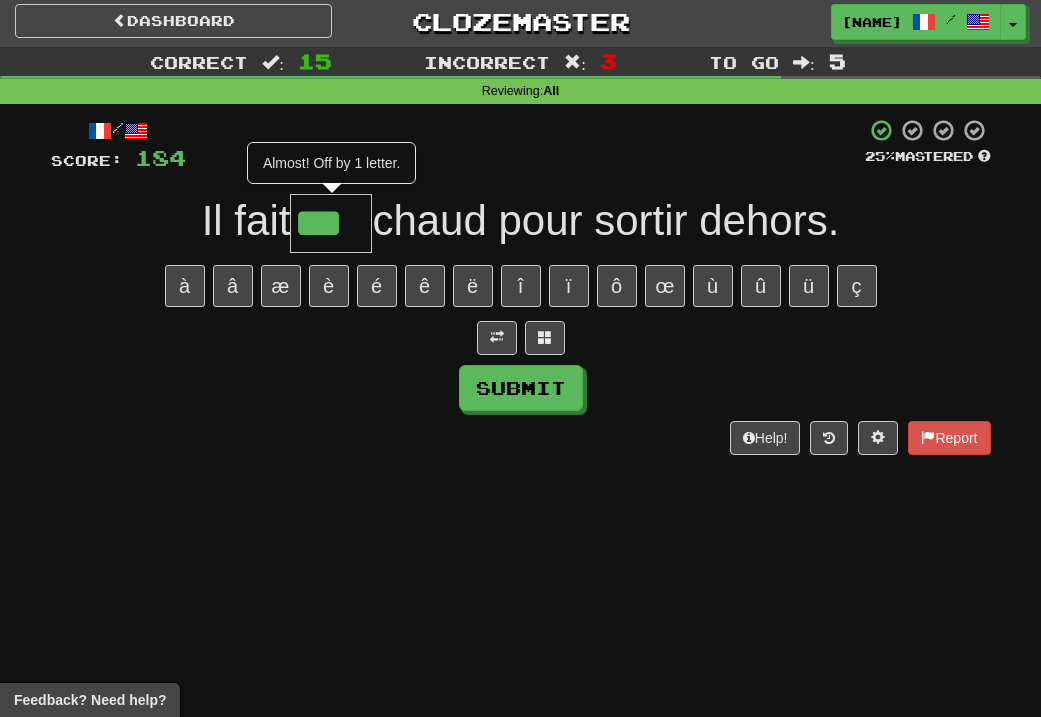 type on "****" 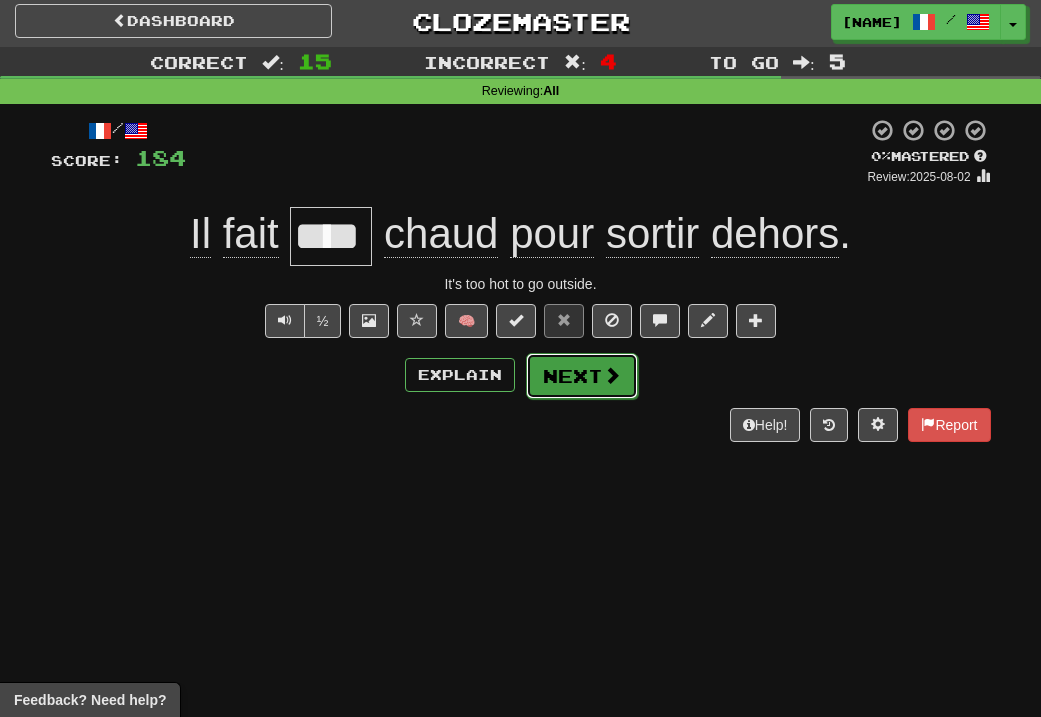 click on "Next" at bounding box center [582, 376] 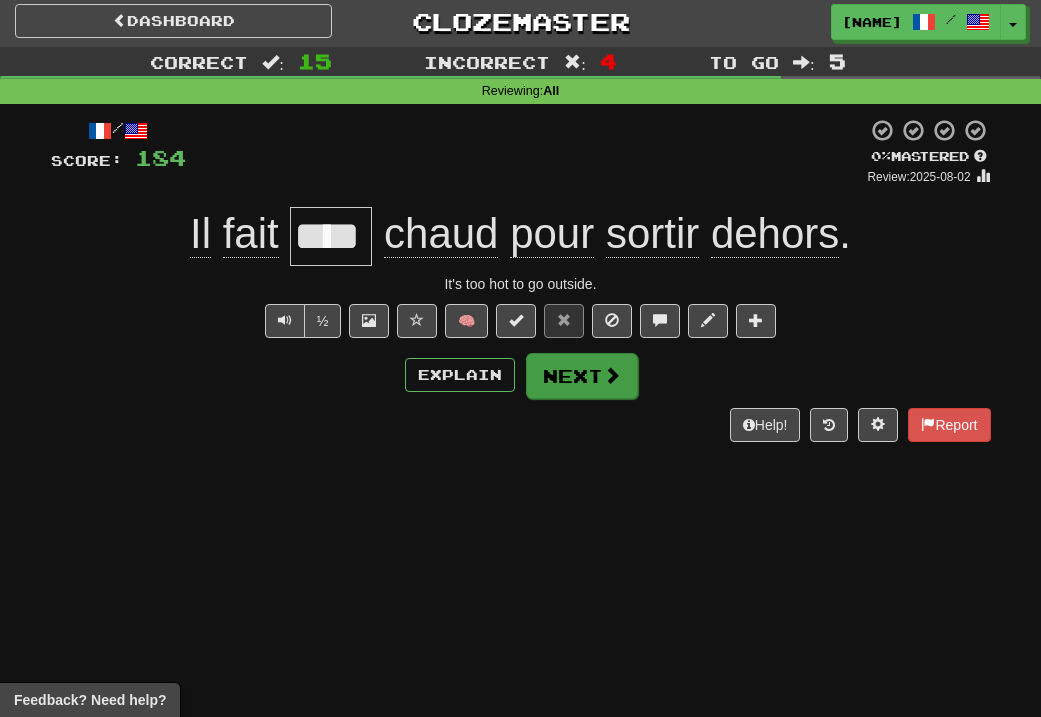 type 